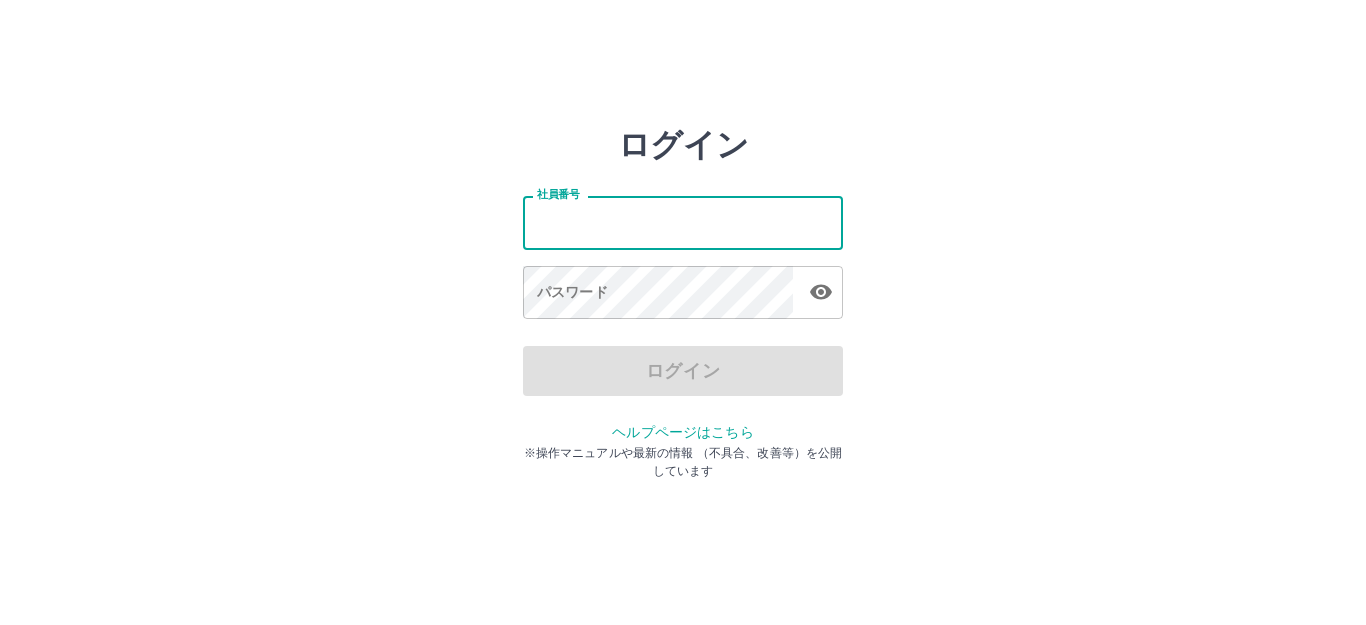 scroll, scrollTop: 0, scrollLeft: 0, axis: both 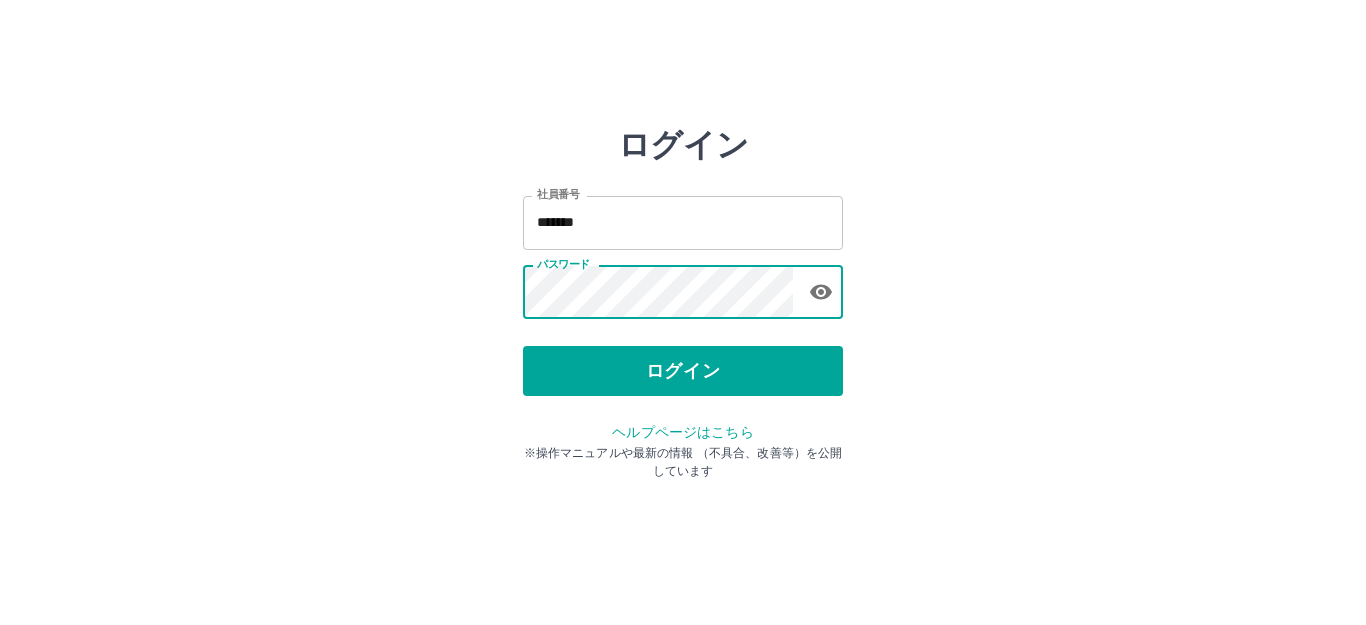 click 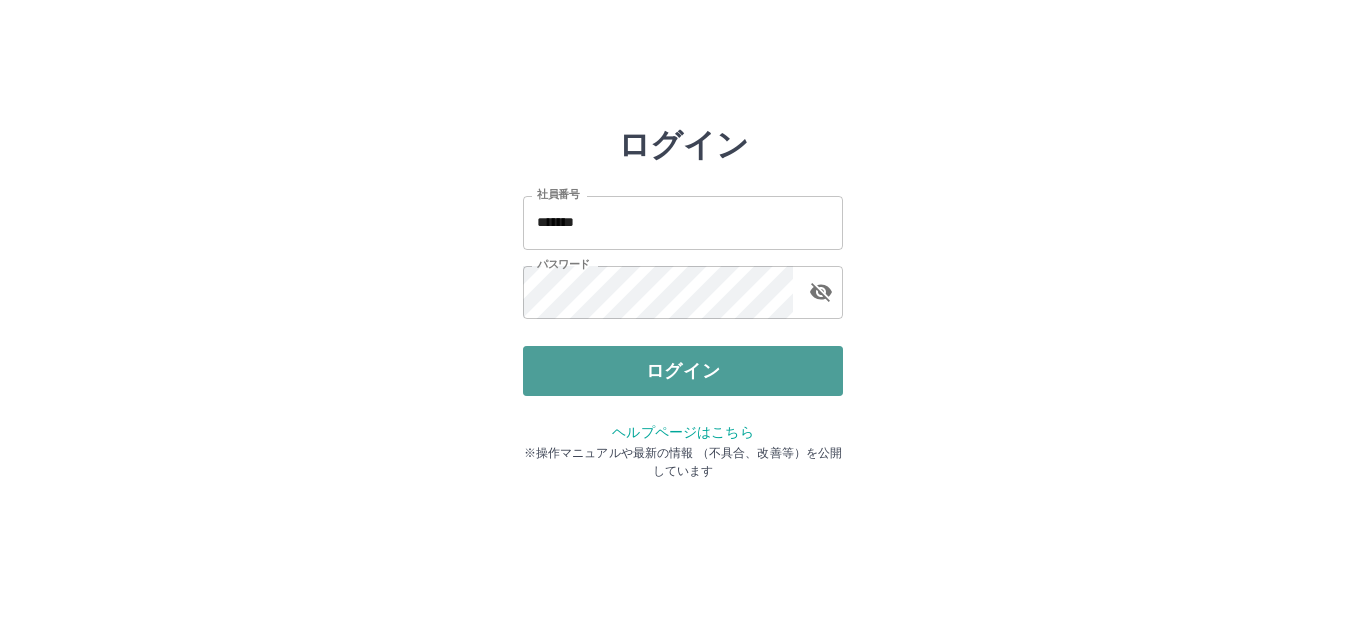 click on "ログイン" at bounding box center (683, 371) 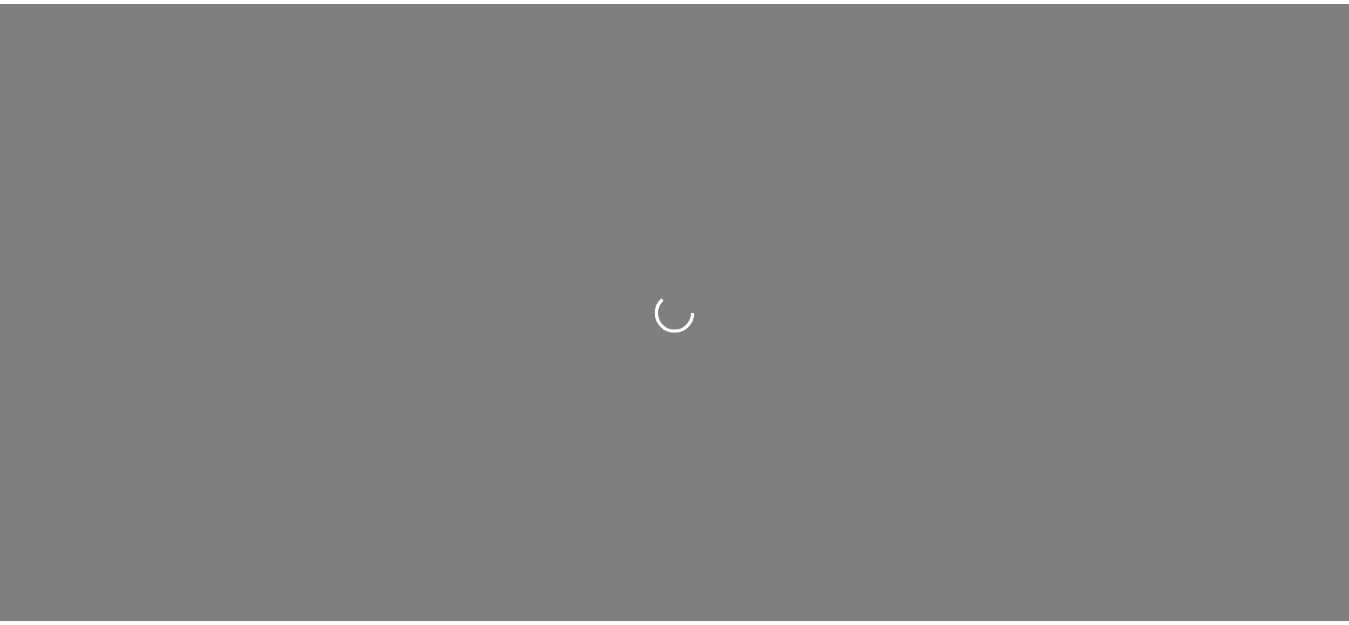 scroll, scrollTop: 0, scrollLeft: 0, axis: both 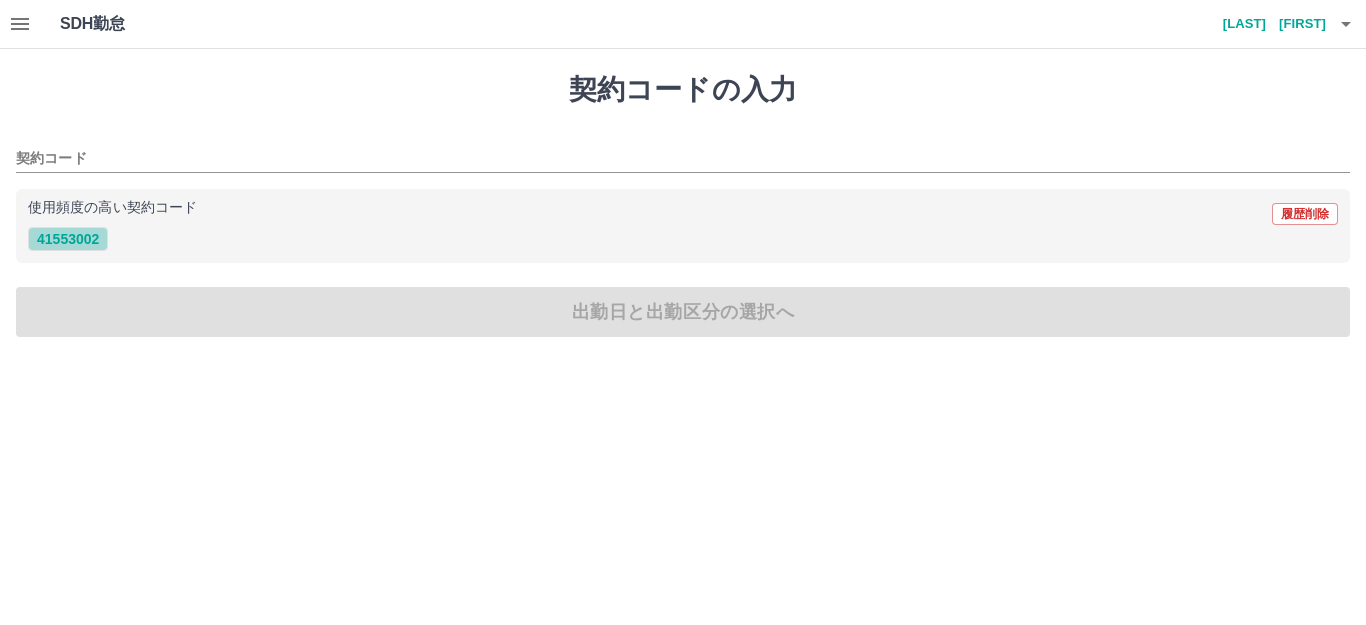 click on "41553002" at bounding box center [68, 239] 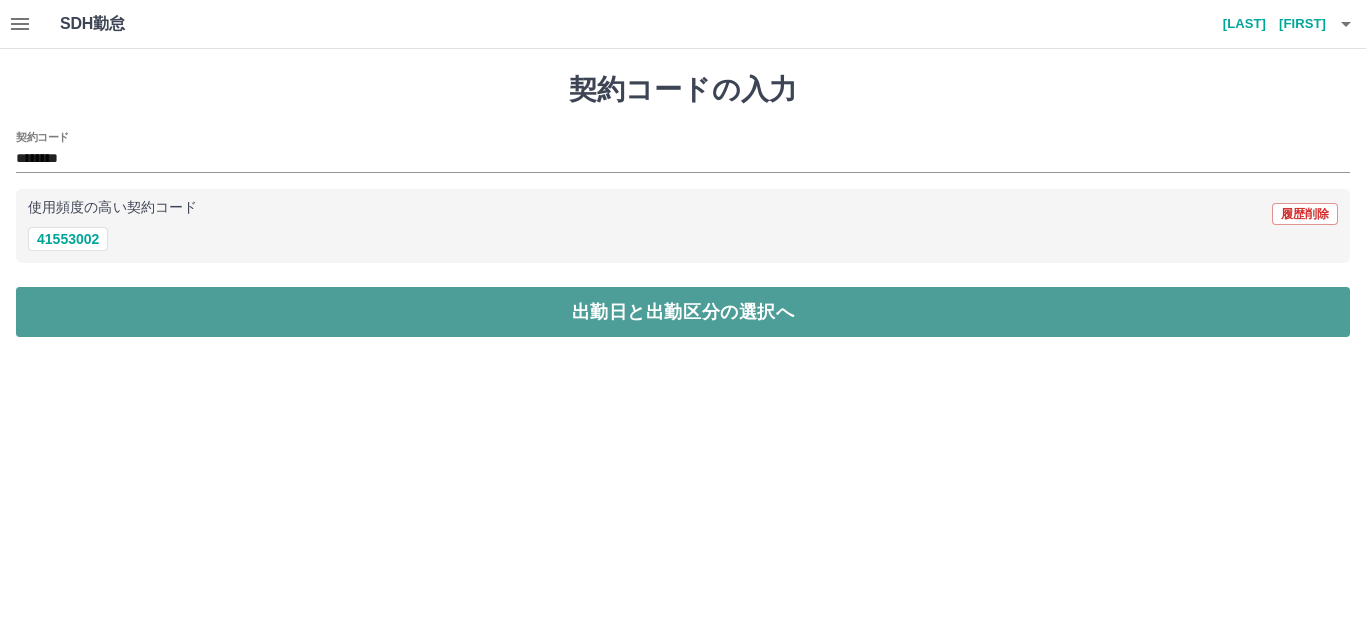 click on "出勤日と出勤区分の選択へ" at bounding box center [683, 312] 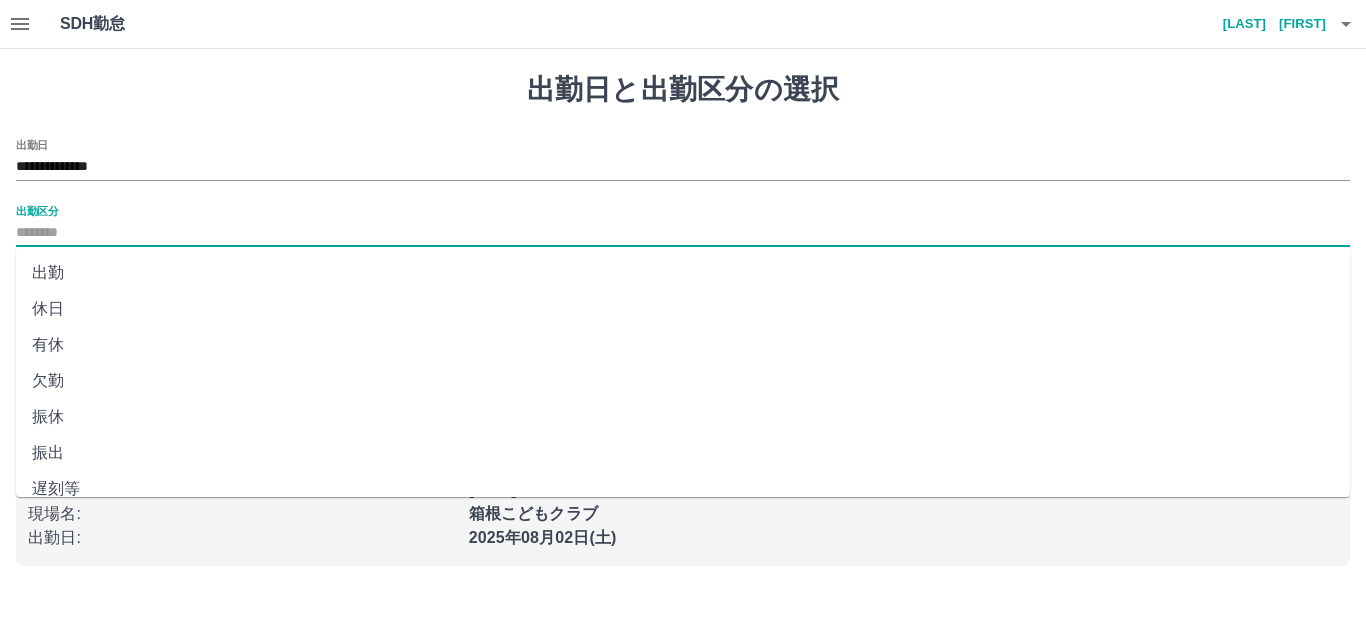 click on "出勤区分" at bounding box center (683, 233) 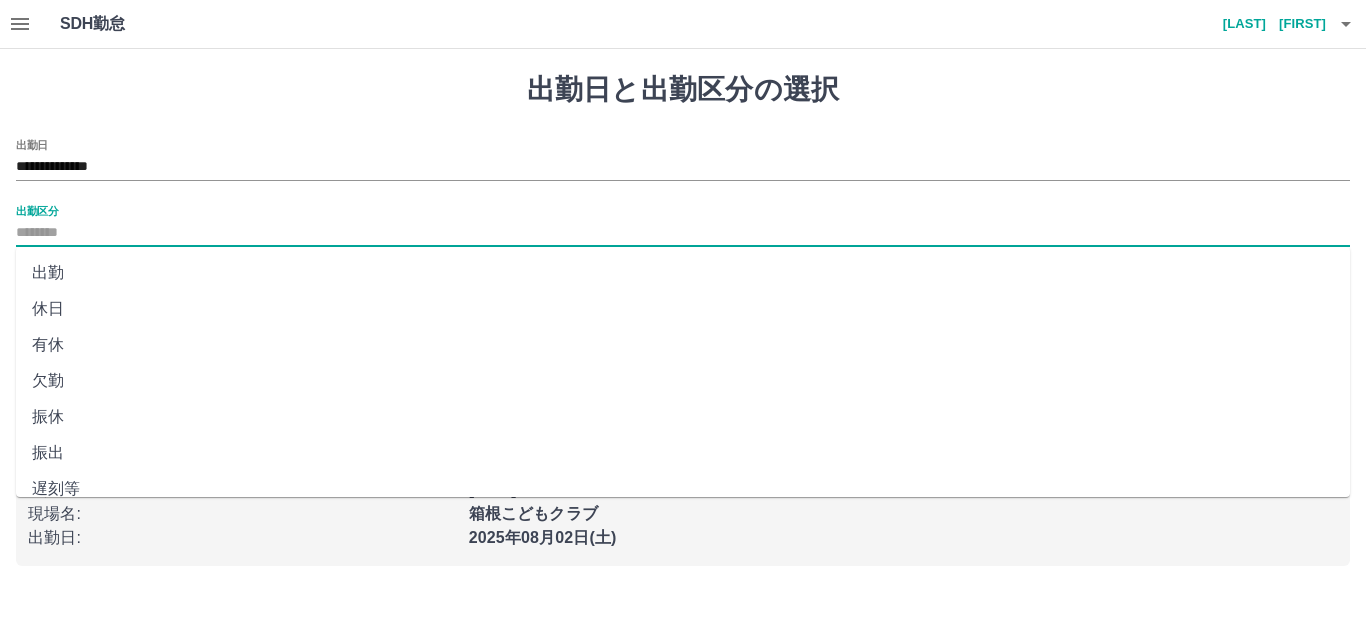 click on "出勤" at bounding box center (683, 273) 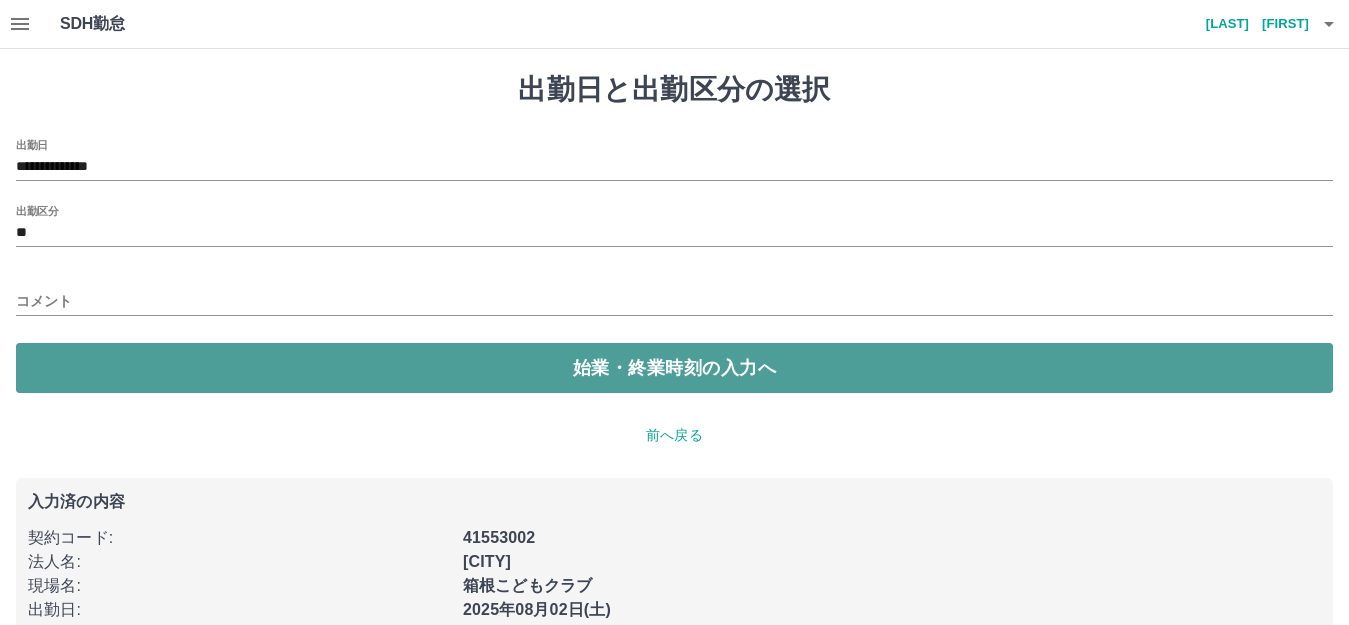 click on "始業・終業時刻の入力へ" at bounding box center [674, 368] 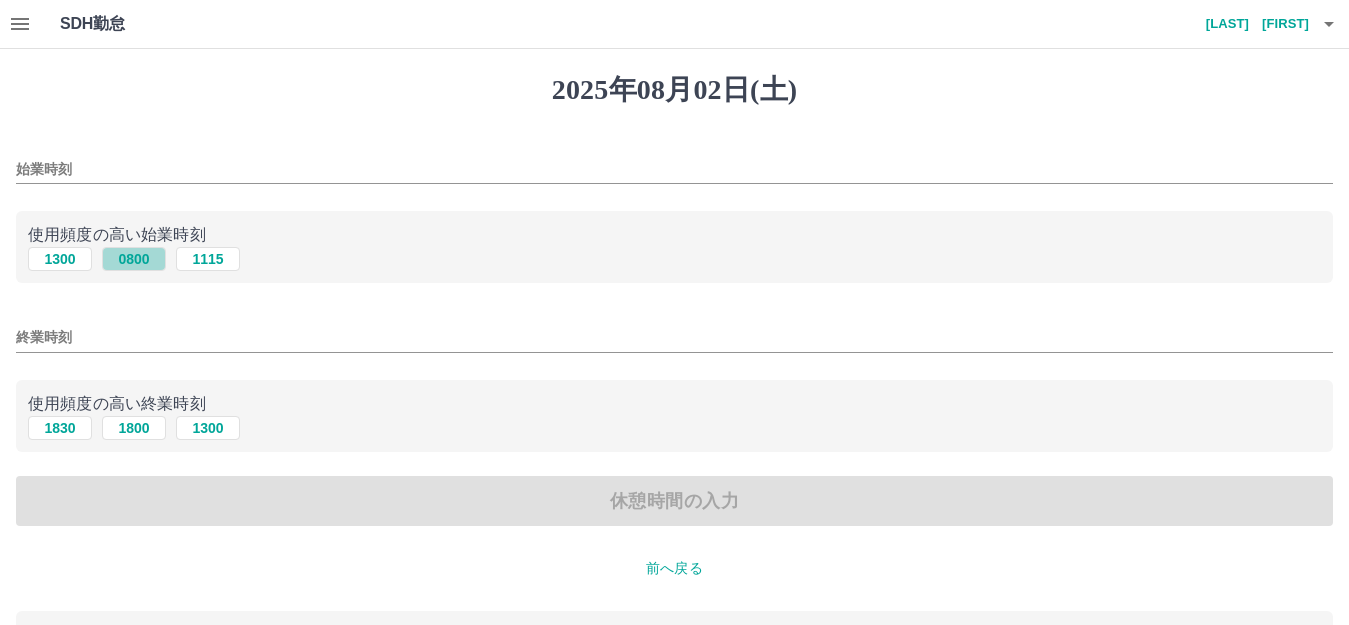 click on "0800" at bounding box center [134, 259] 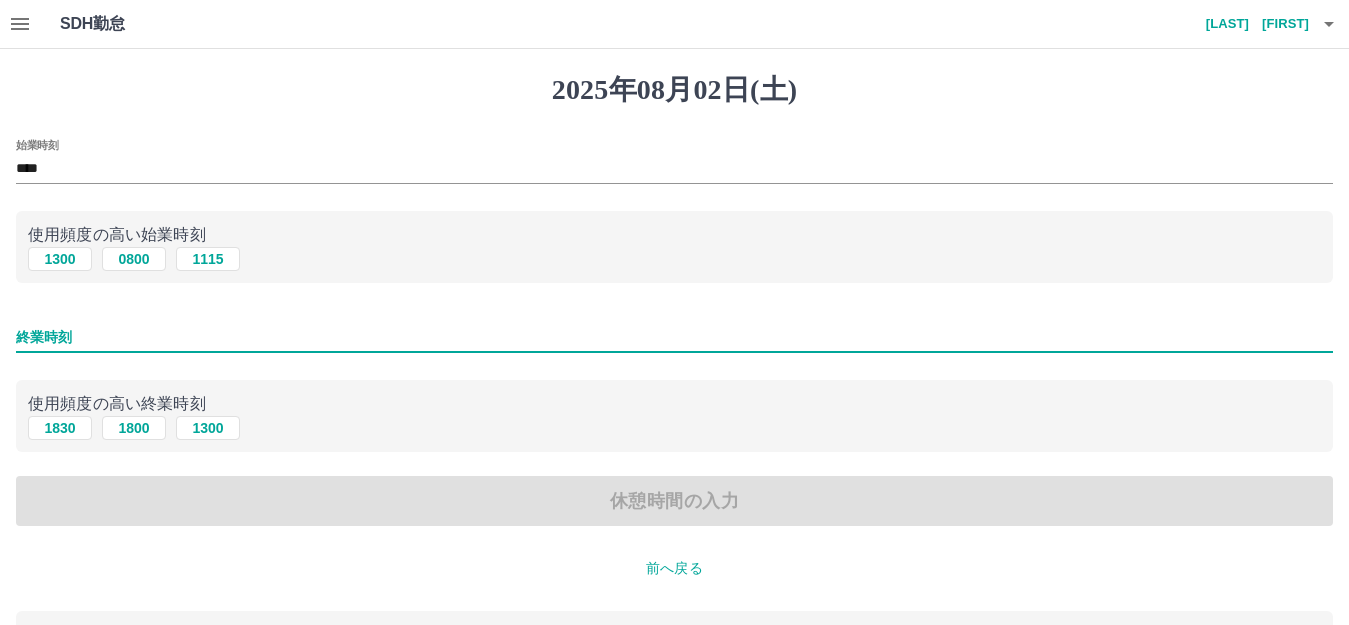 click on "終業時刻" at bounding box center [674, 337] 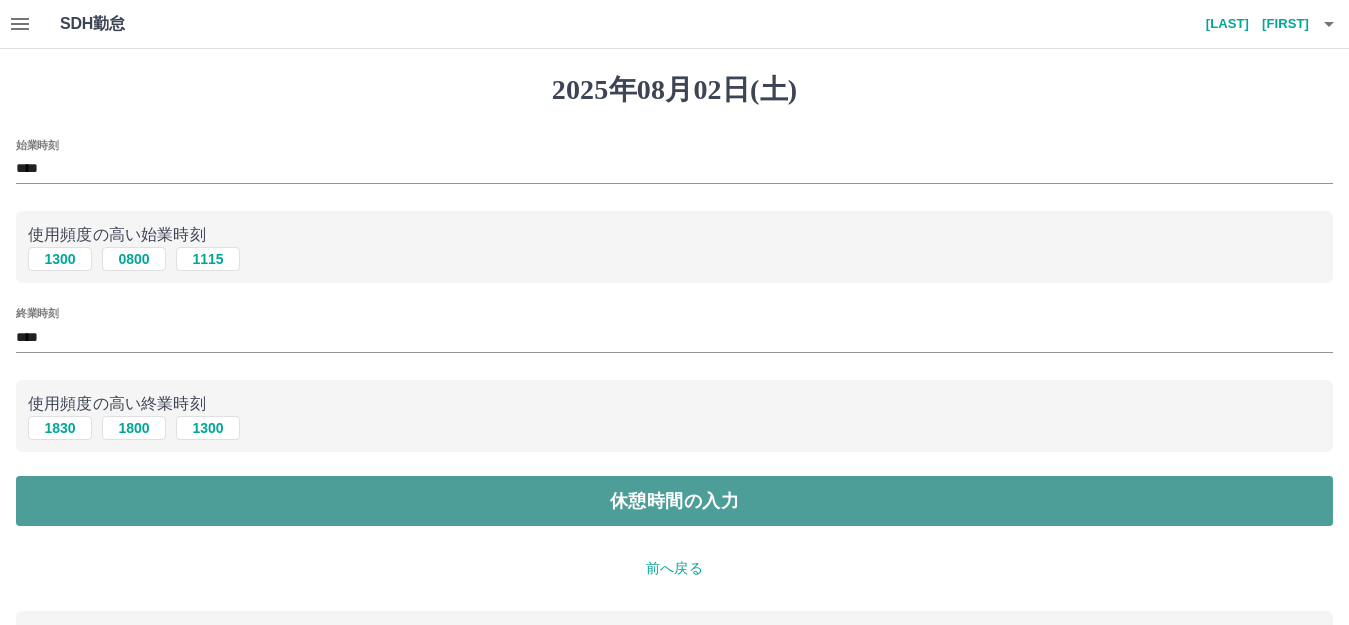 click on "休憩時間の入力" at bounding box center [674, 501] 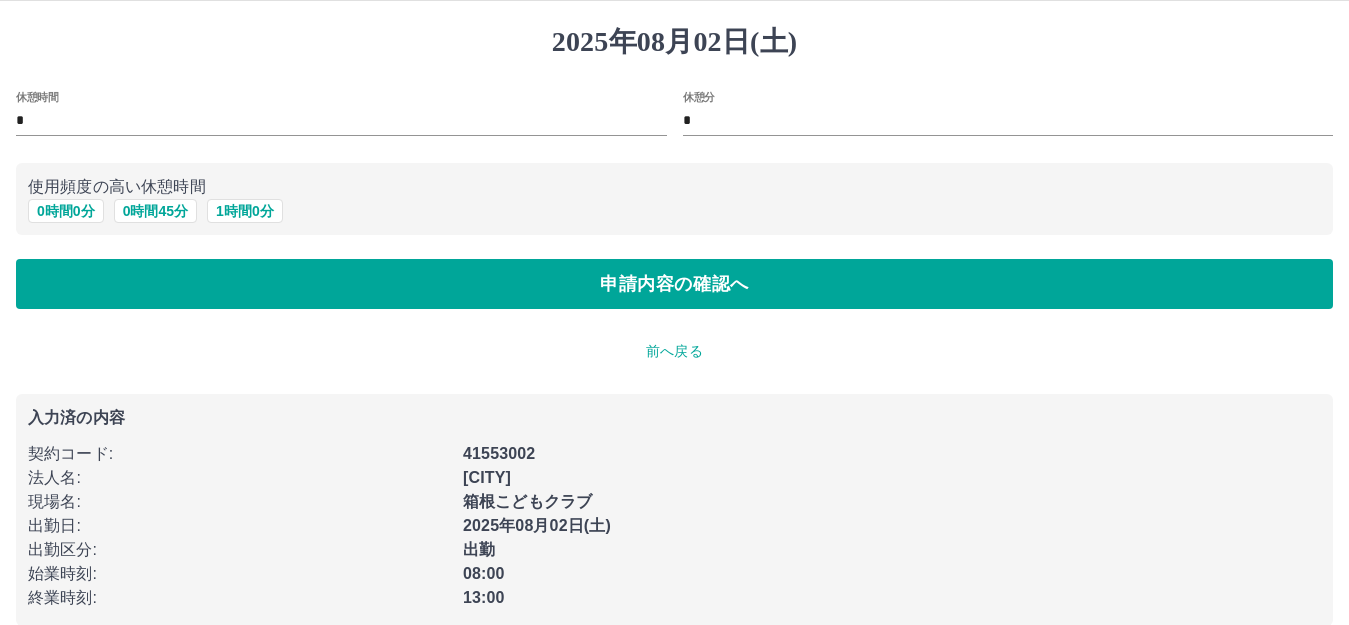 scroll, scrollTop: 74, scrollLeft: 0, axis: vertical 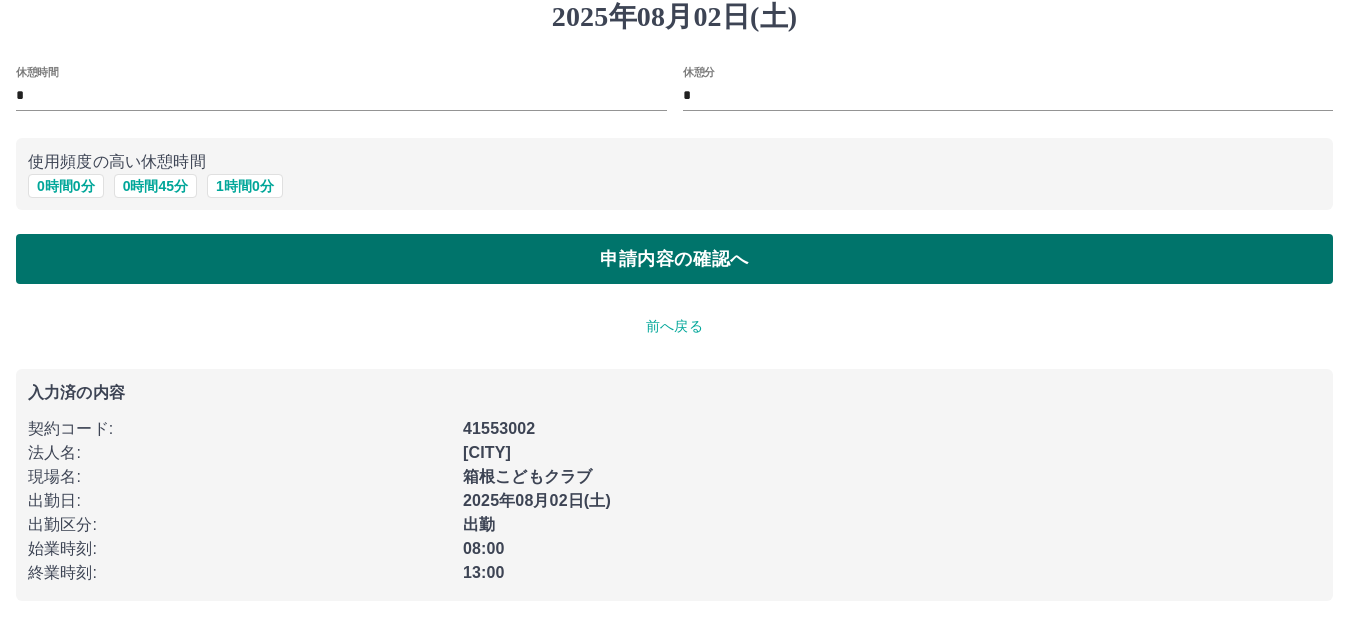 click on "申請内容の確認へ" at bounding box center (674, 259) 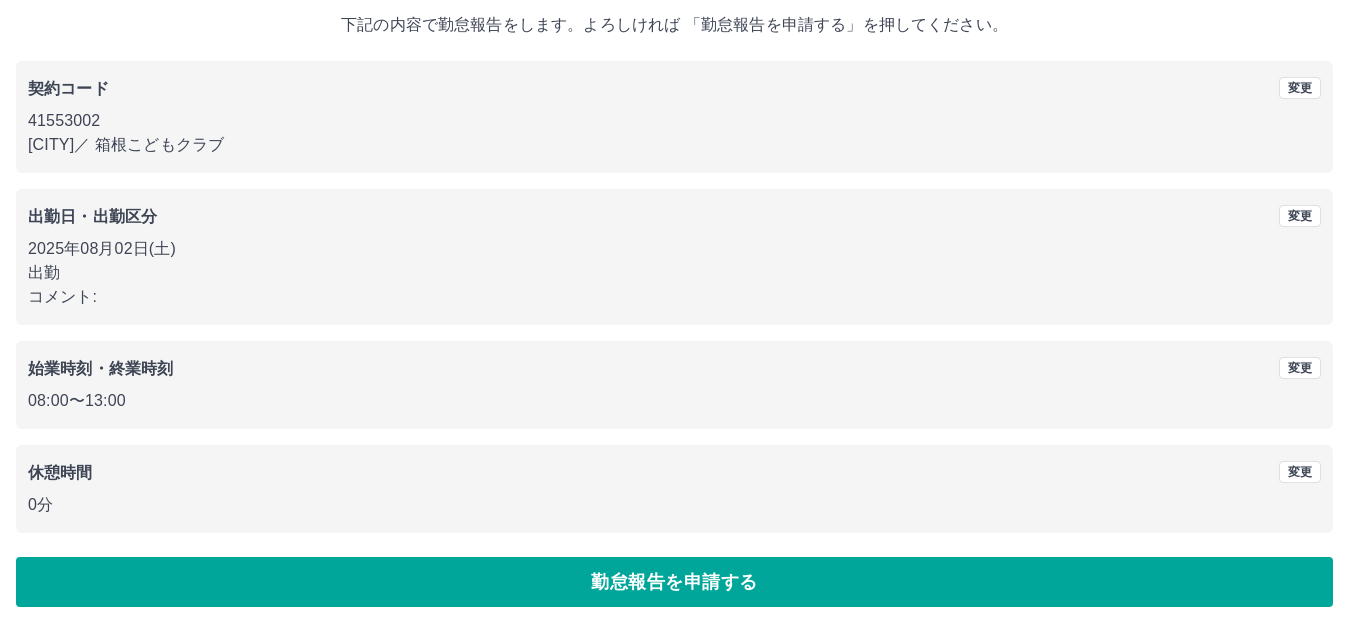 scroll, scrollTop: 124, scrollLeft: 0, axis: vertical 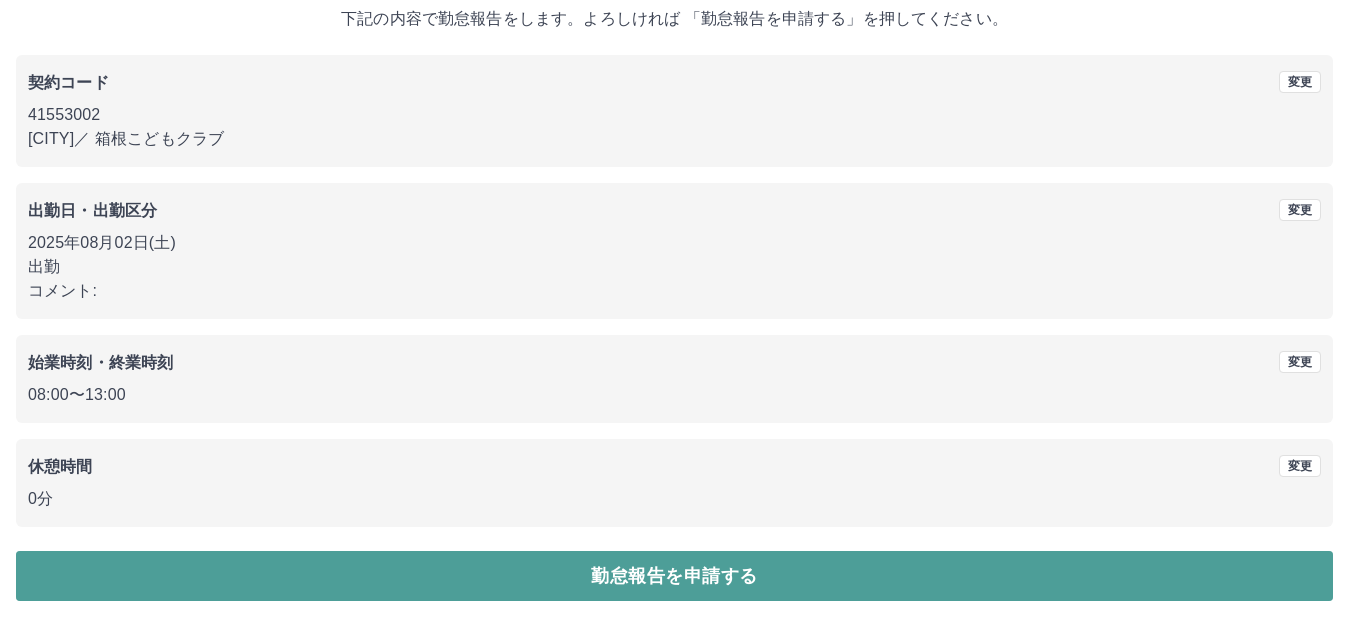 click on "勤怠報告を申請する" at bounding box center (674, 576) 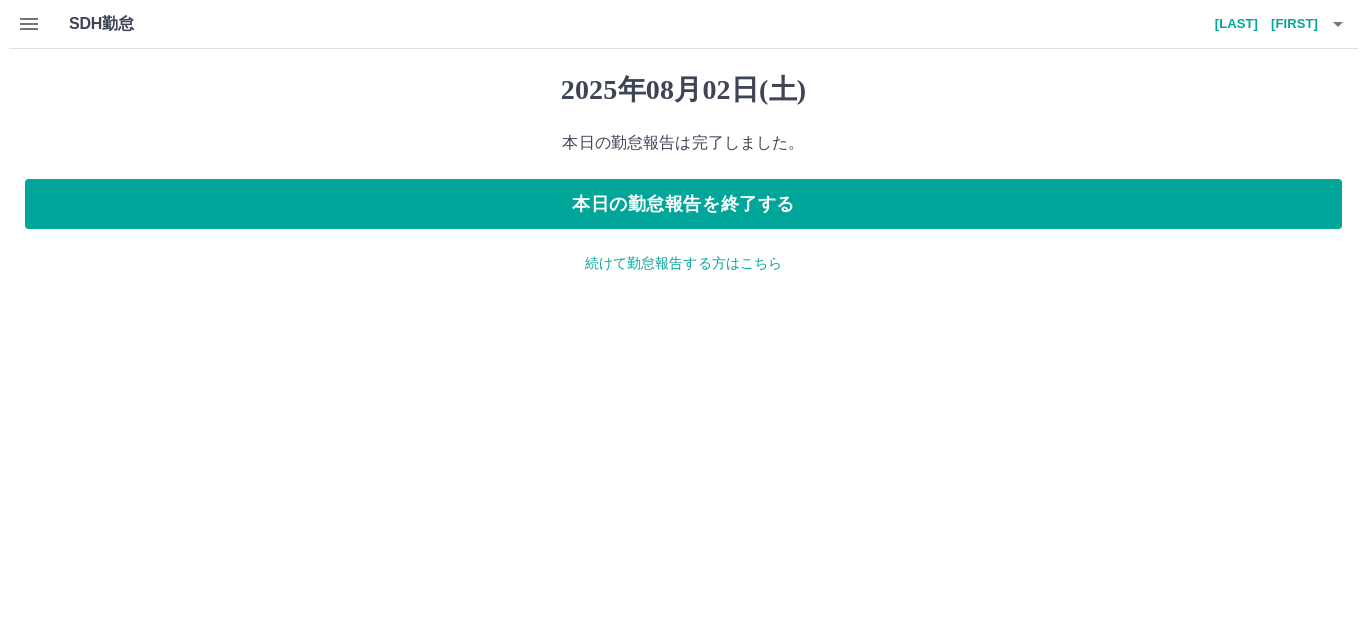 scroll, scrollTop: 0, scrollLeft: 0, axis: both 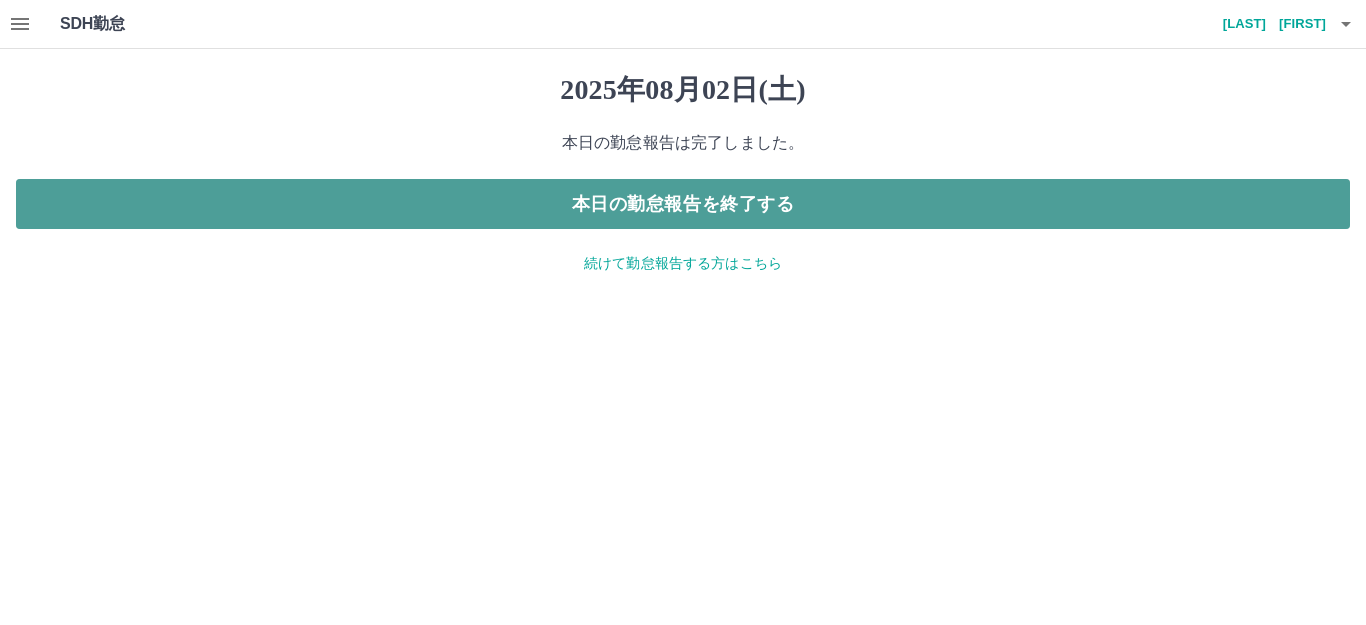 click on "本日の勤怠報告を終了する" at bounding box center [683, 204] 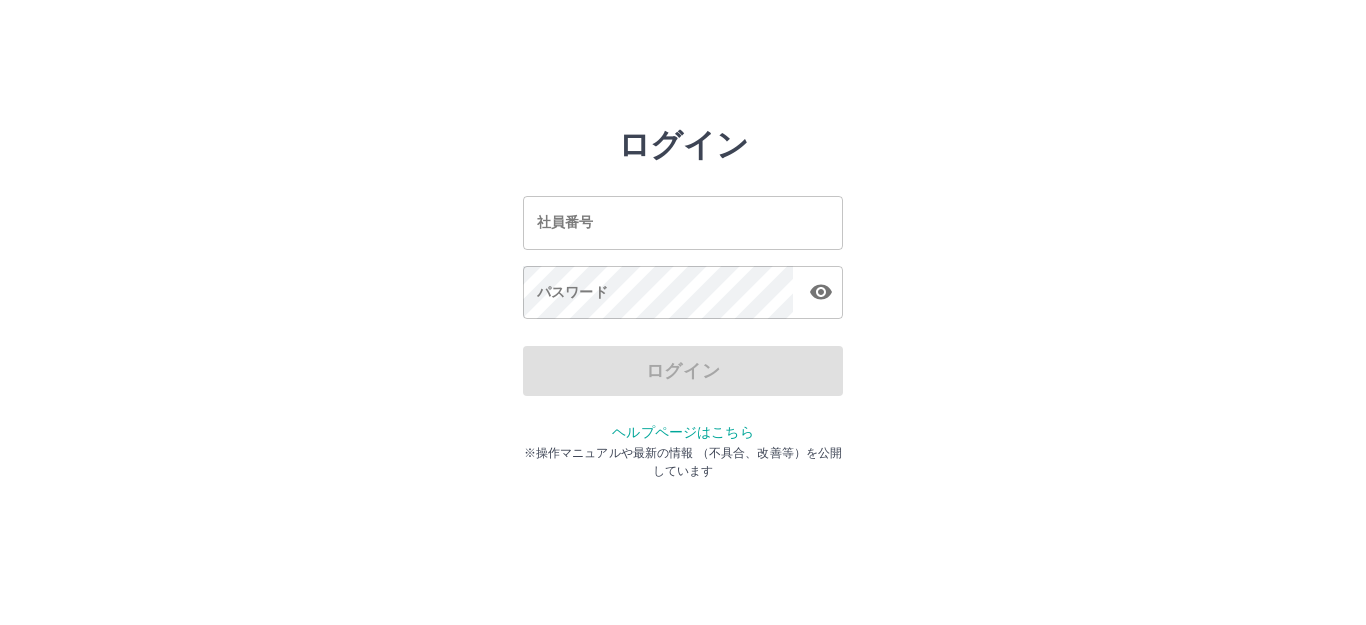 scroll, scrollTop: 0, scrollLeft: 0, axis: both 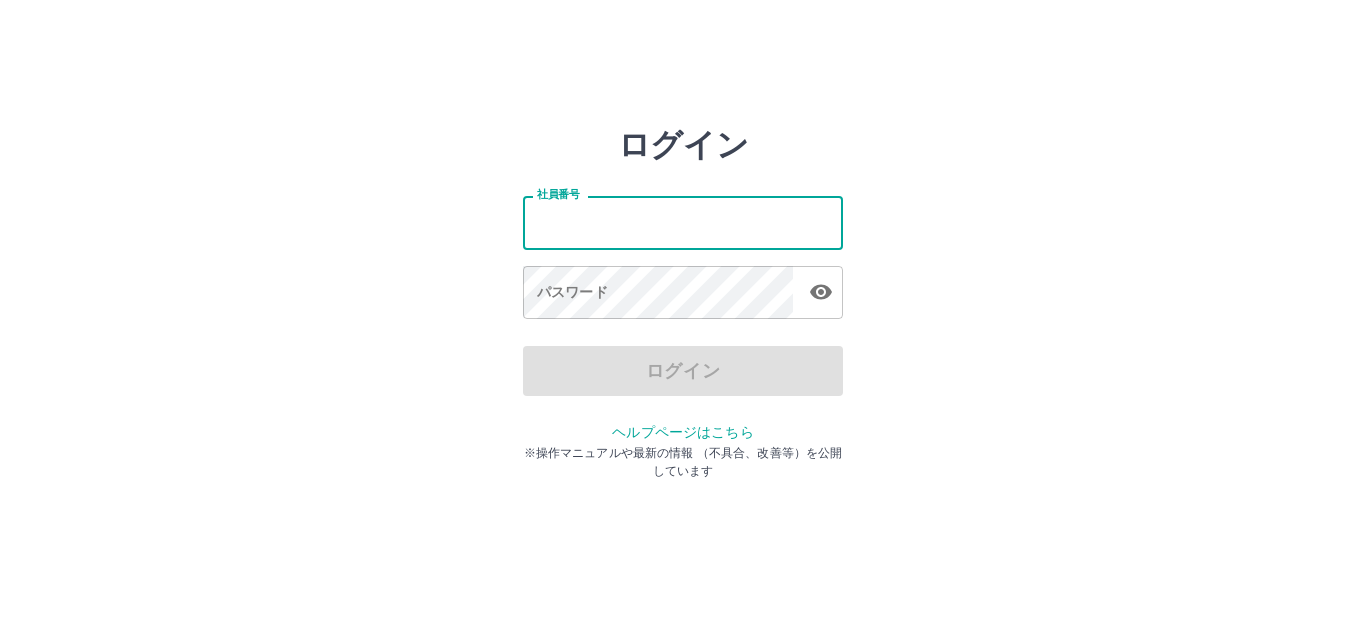 click on "社員番号" at bounding box center [683, 222] 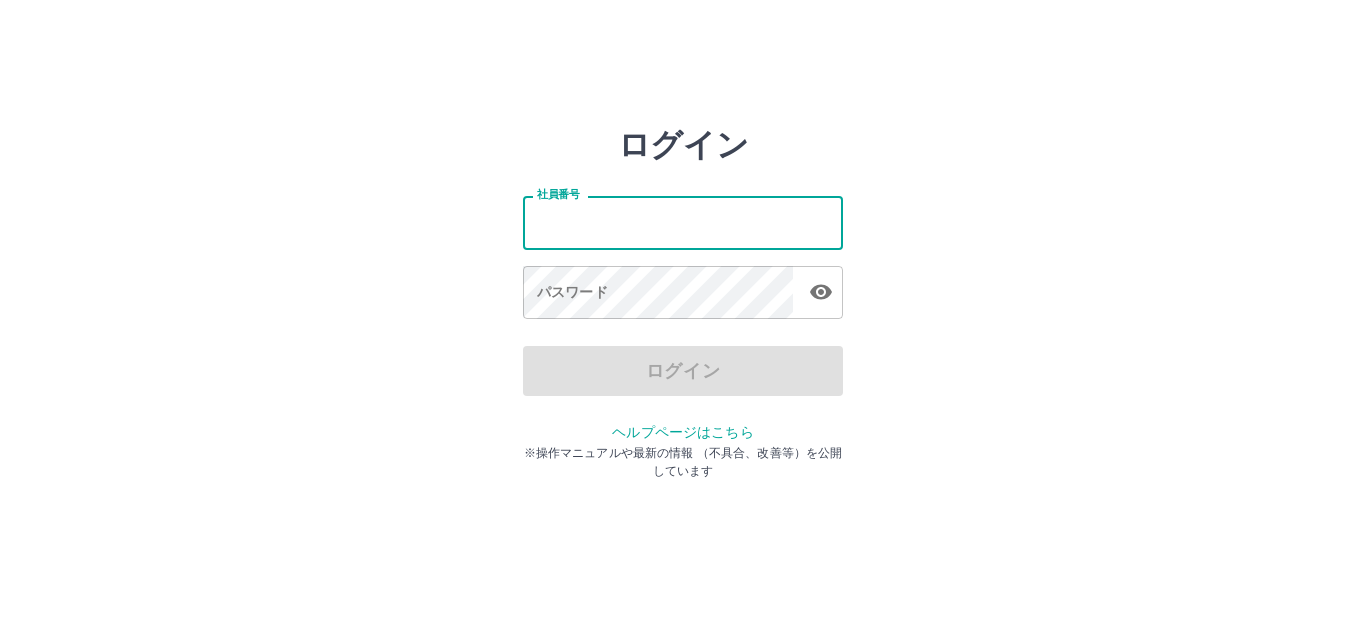 type on "*******" 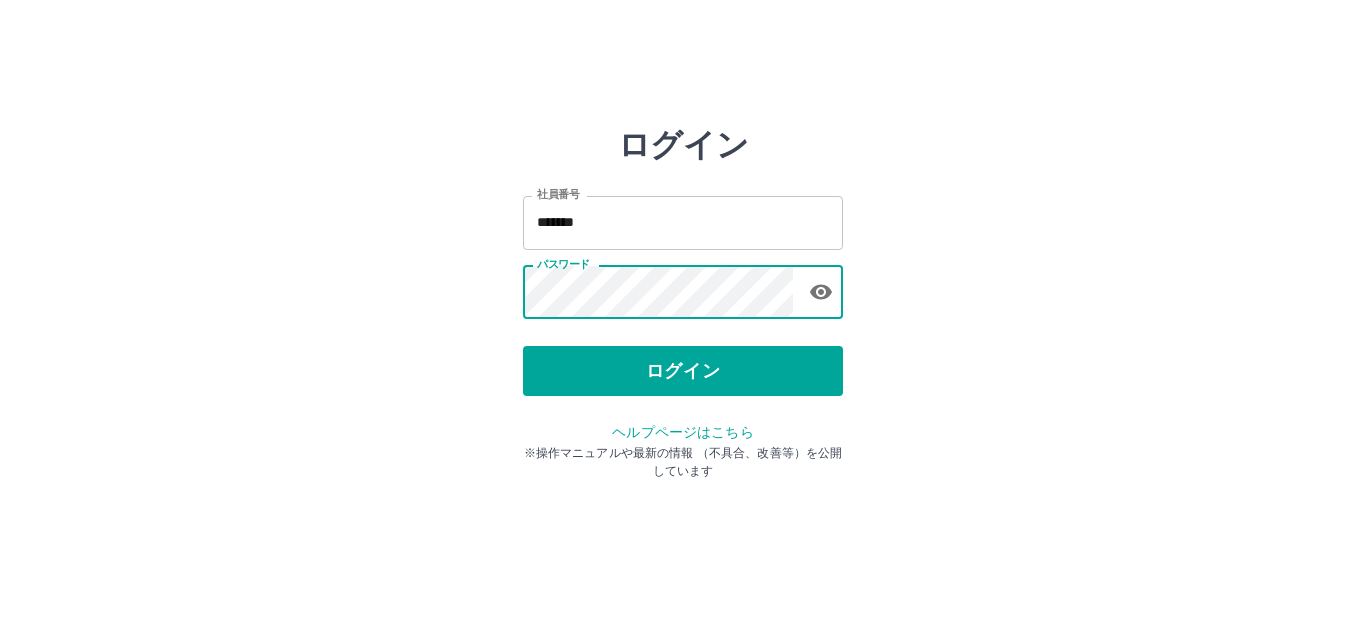 click 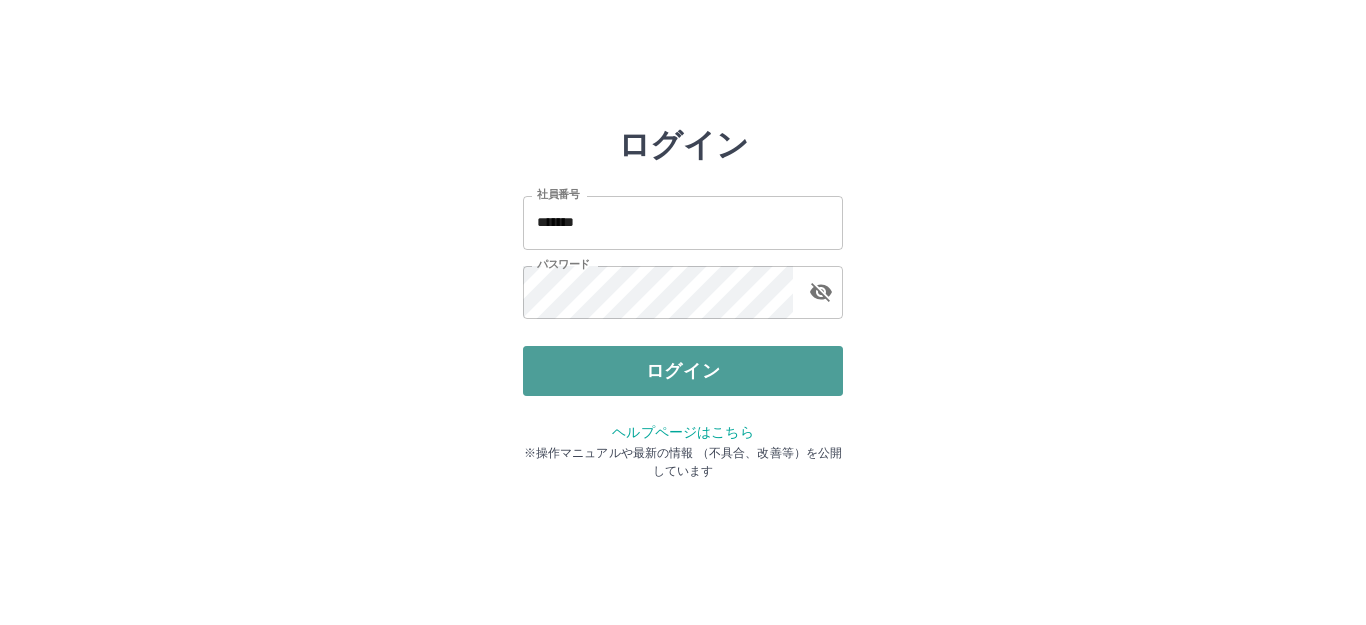 click on "ログイン" at bounding box center [683, 371] 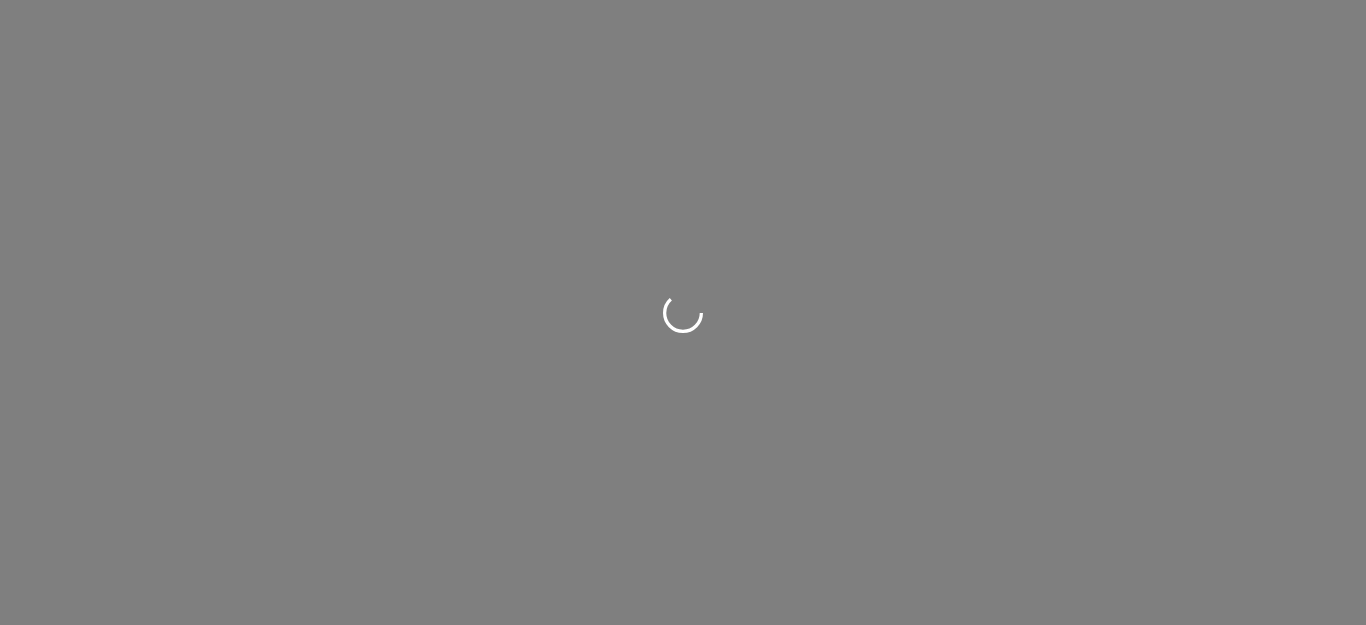 scroll, scrollTop: 0, scrollLeft: 0, axis: both 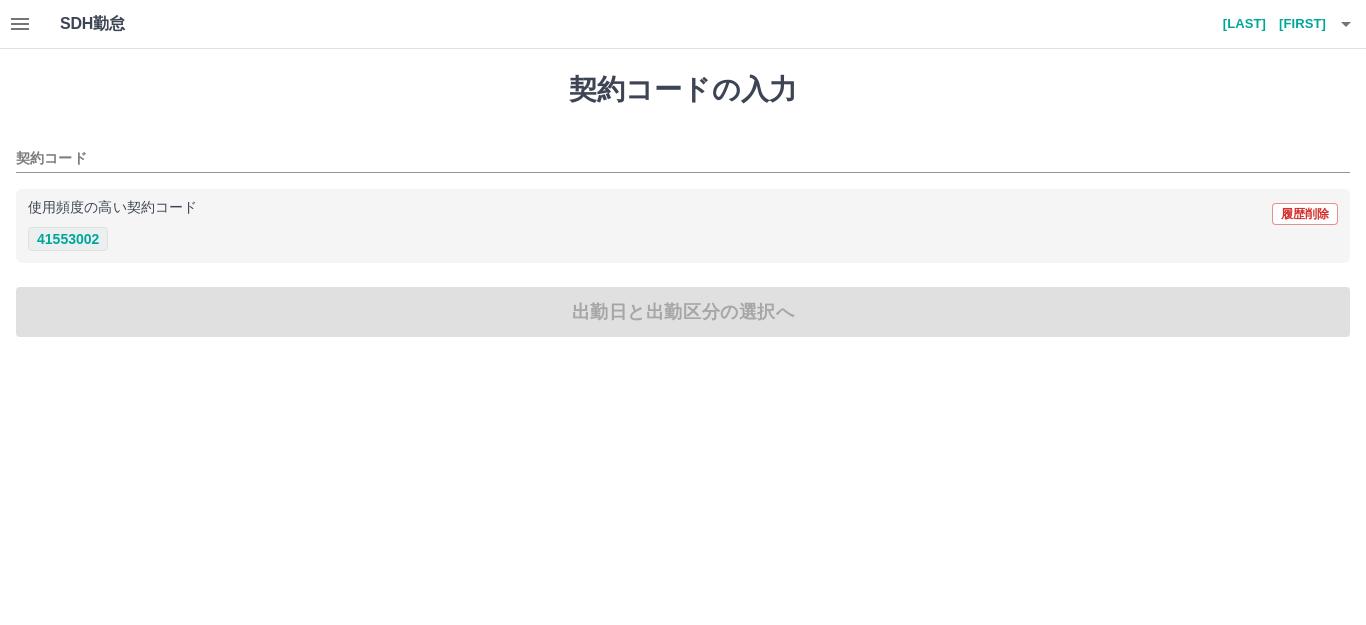 click on "41553002" at bounding box center (68, 239) 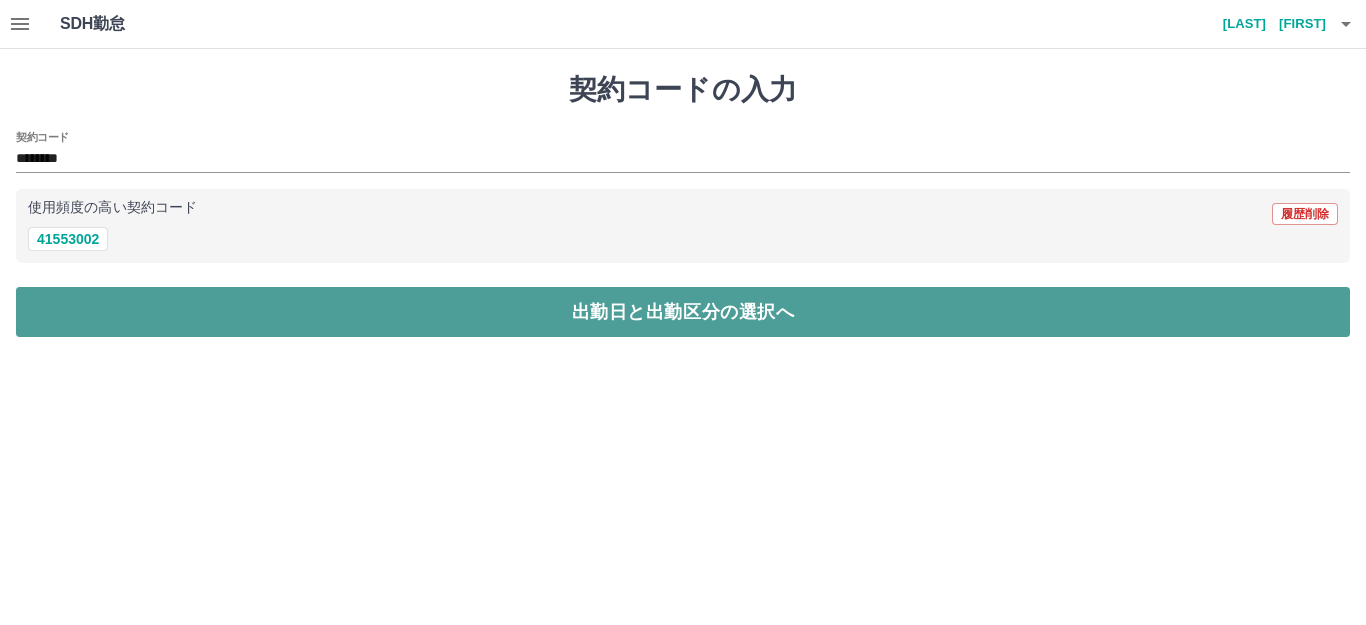 click on "出勤日と出勤区分の選択へ" at bounding box center [683, 312] 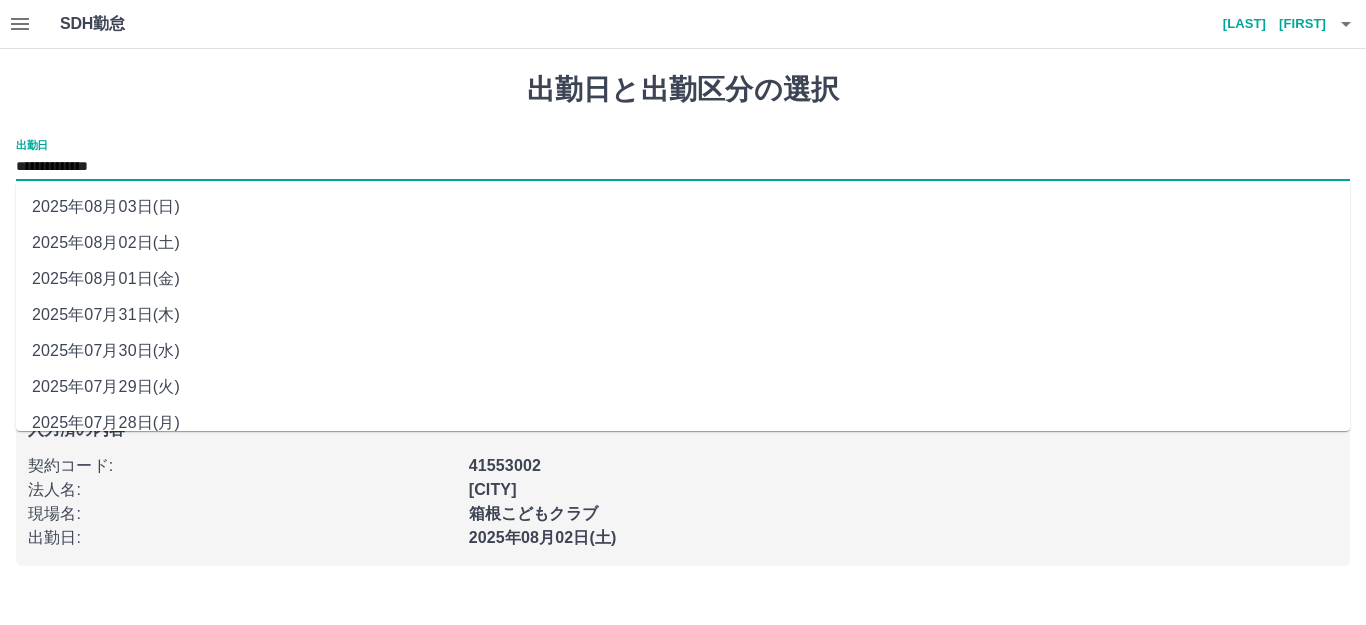 click on "**********" at bounding box center (683, 167) 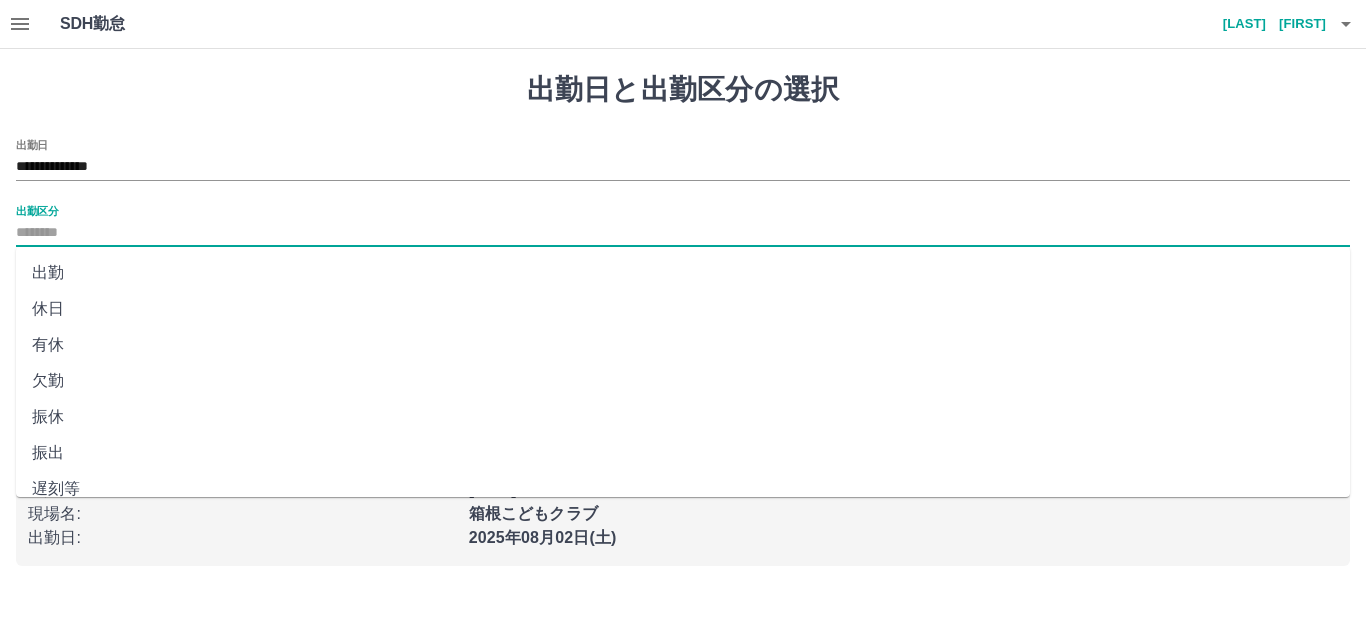 click on "出勤区分" at bounding box center [683, 233] 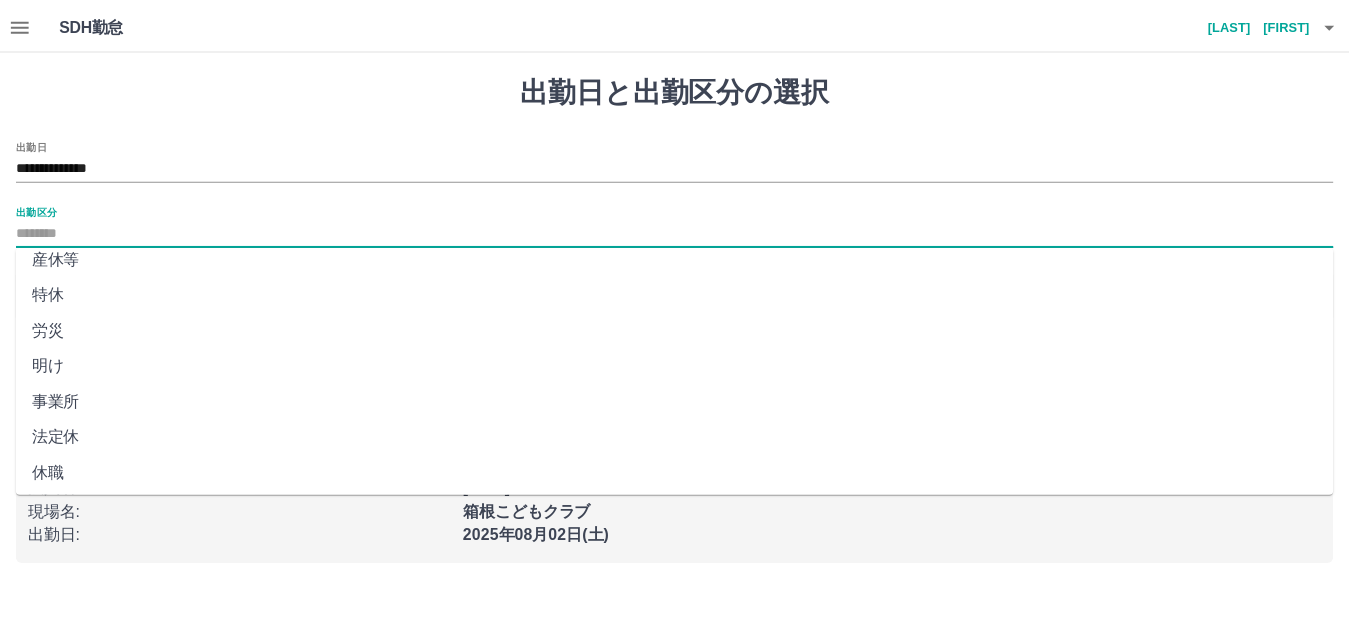 scroll, scrollTop: 414, scrollLeft: 0, axis: vertical 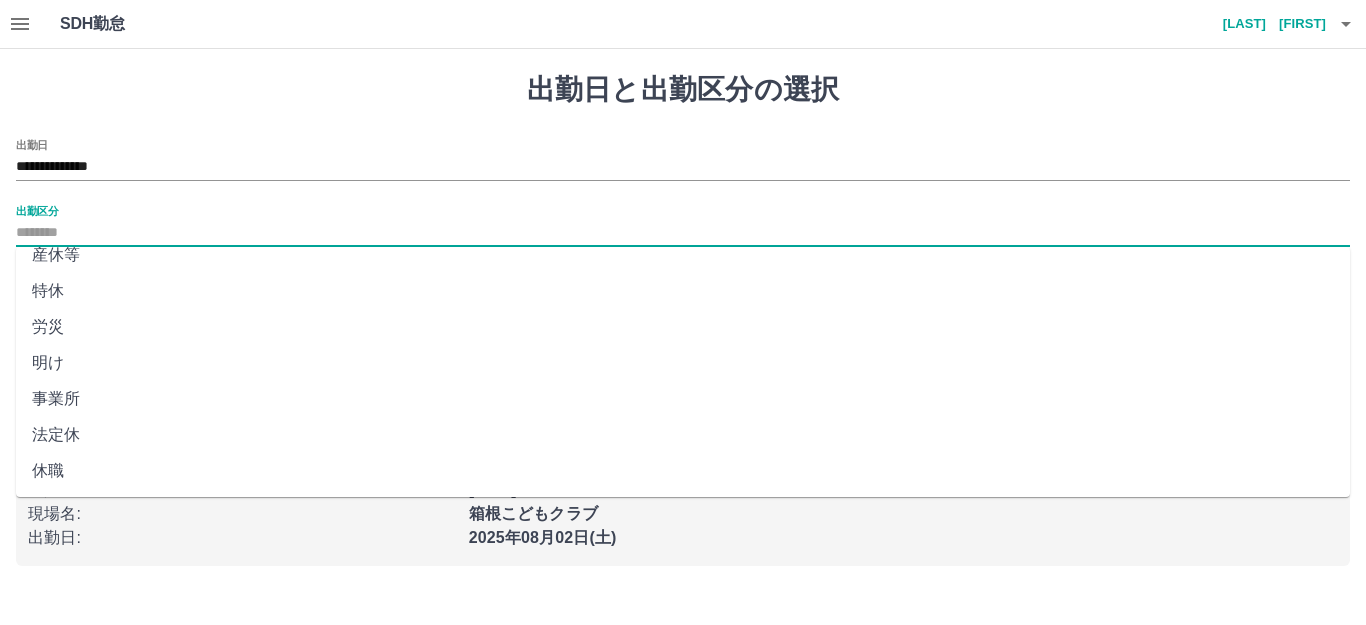 click on "法定休" at bounding box center (683, 435) 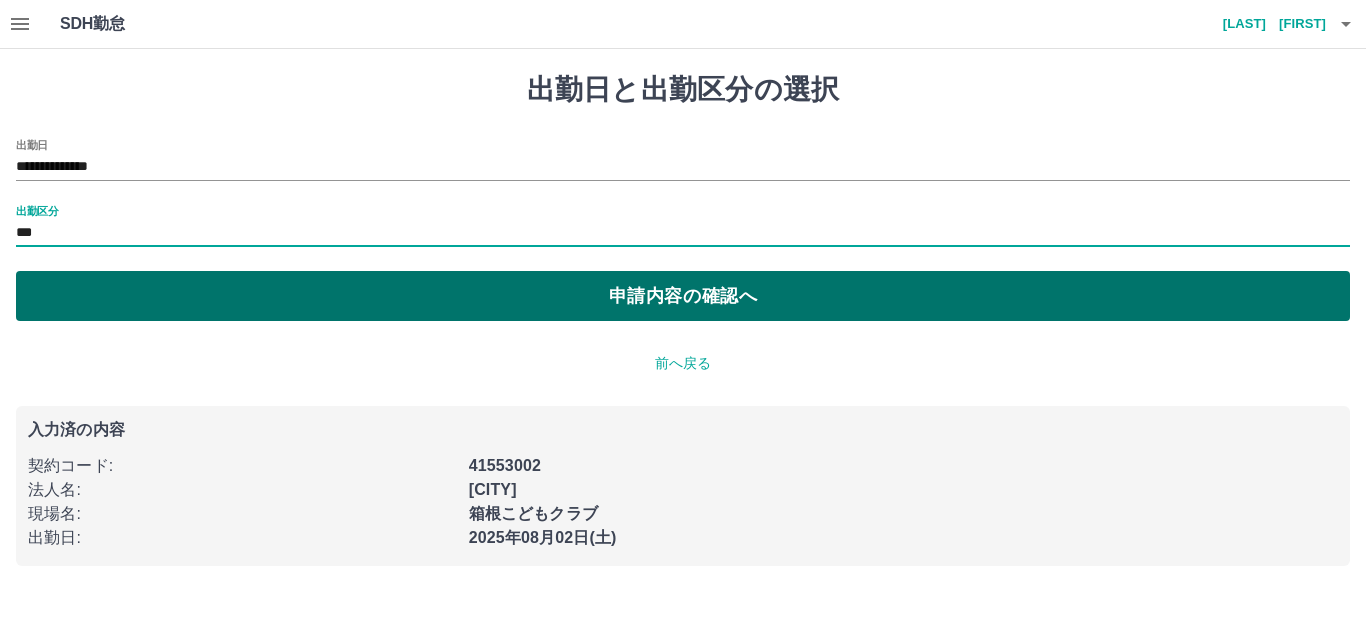click on "申請内容の確認へ" at bounding box center (683, 296) 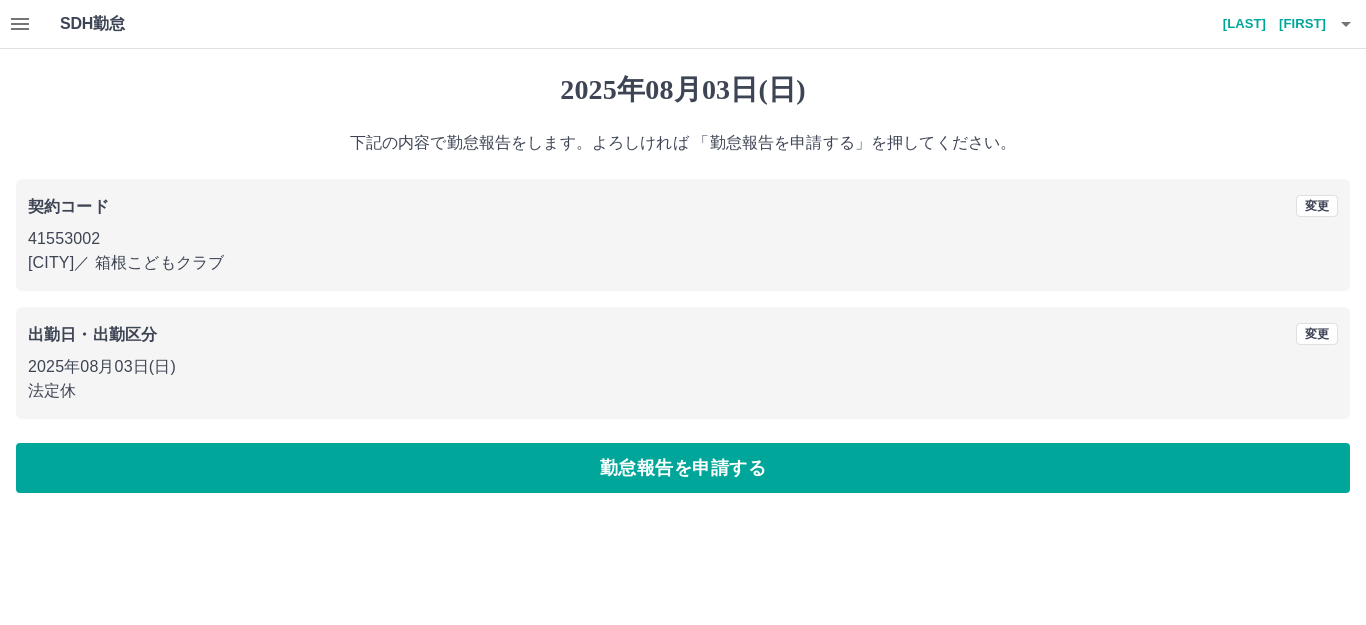 click on "勤怠報告を申請する" at bounding box center (683, 468) 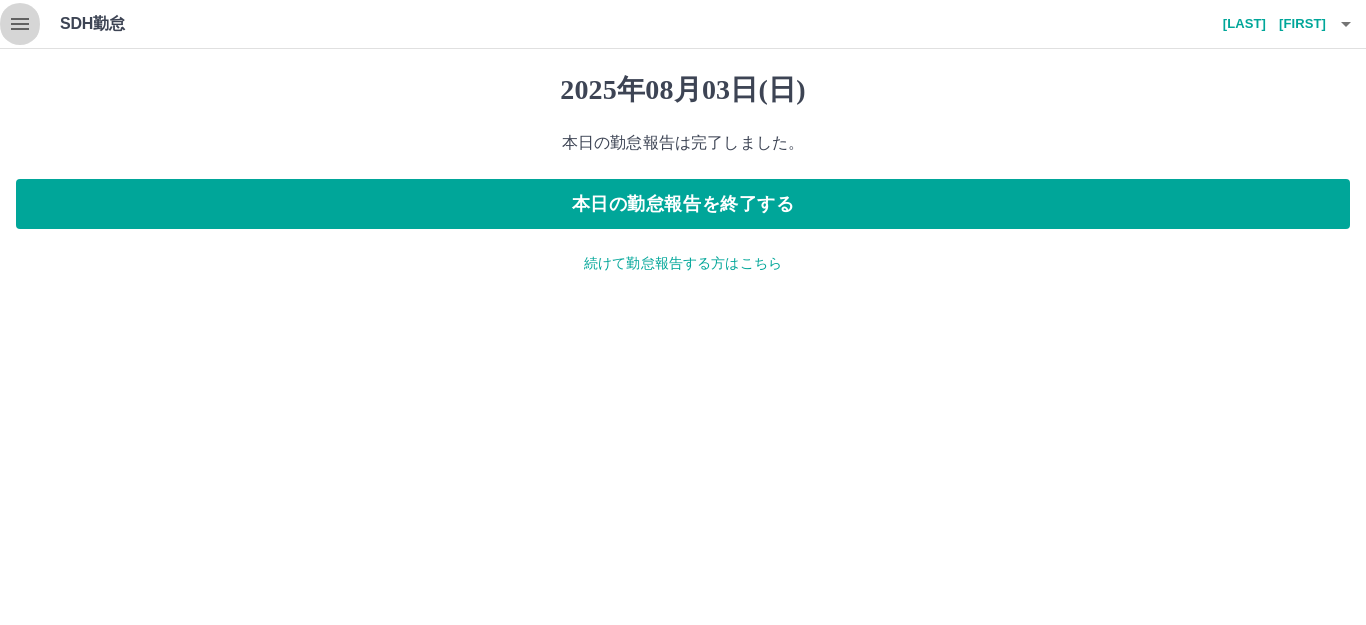 click 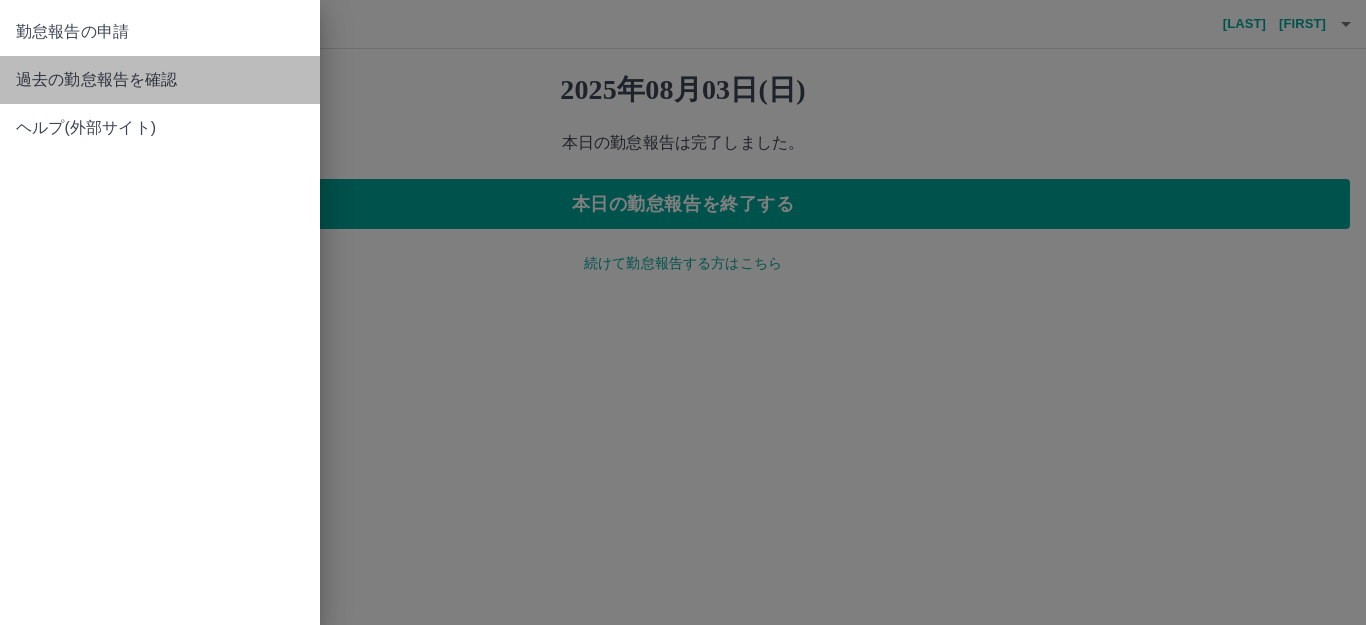 click on "過去の勤怠報告を確認" at bounding box center [160, 80] 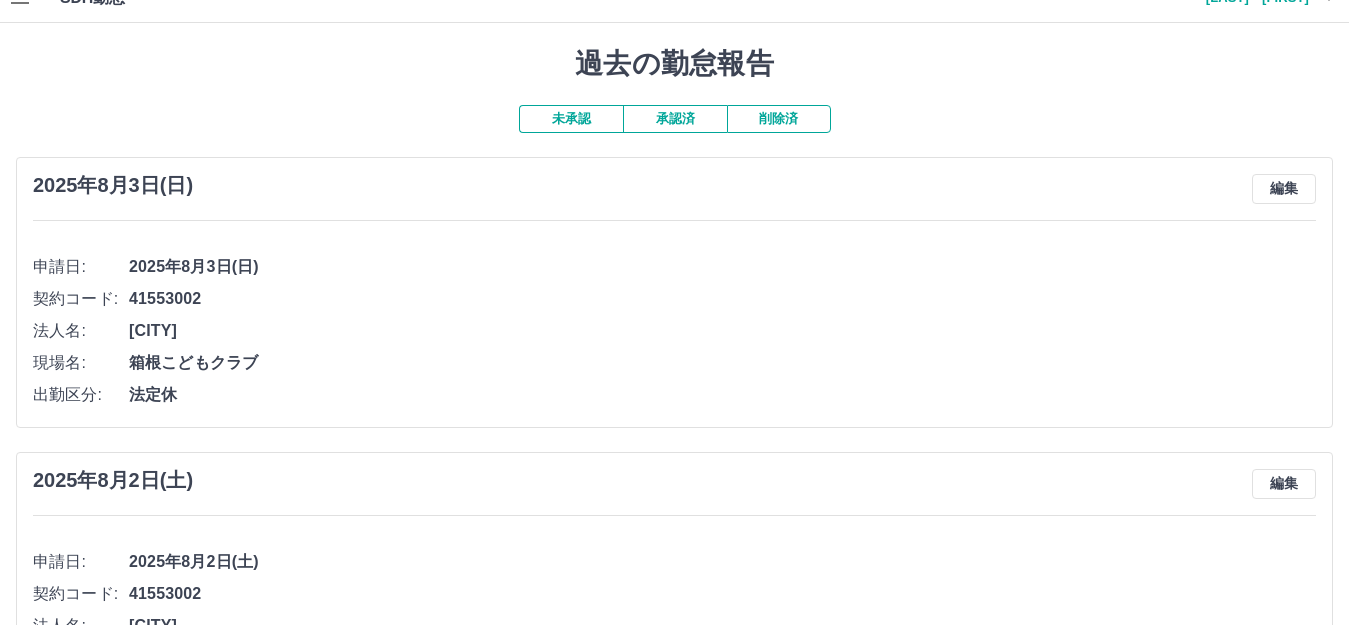 scroll, scrollTop: 0, scrollLeft: 0, axis: both 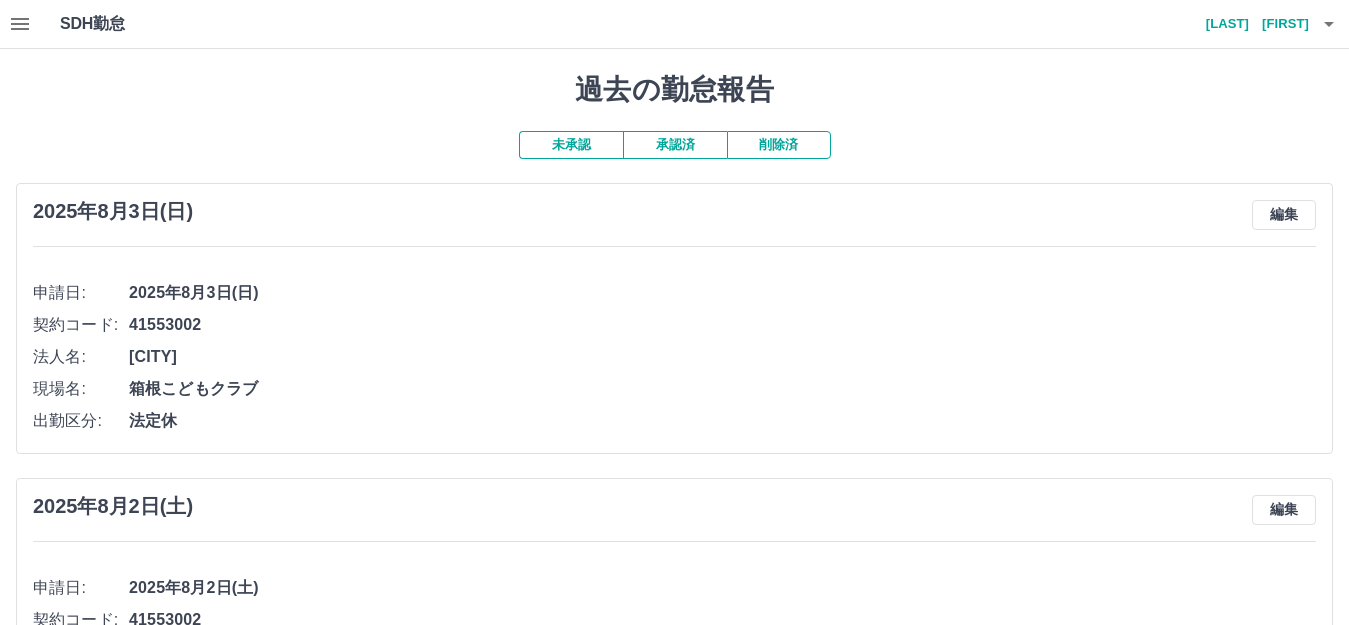 click on "未承認" at bounding box center (571, 145) 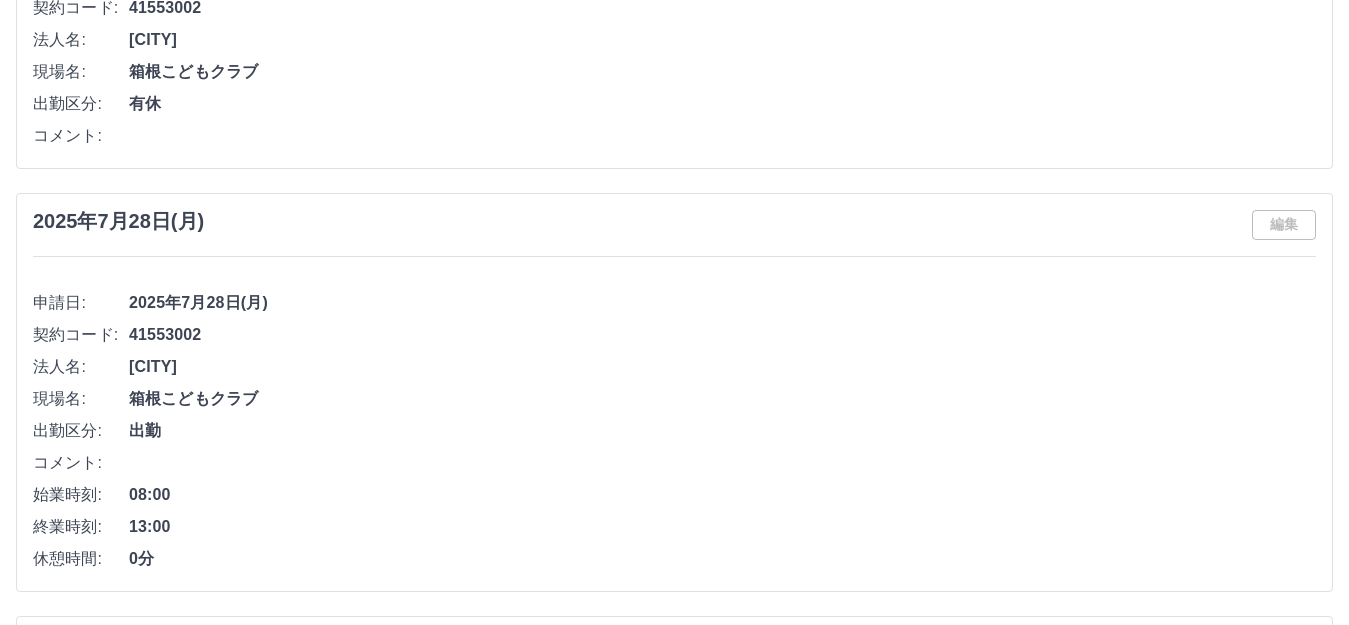scroll, scrollTop: 1200, scrollLeft: 0, axis: vertical 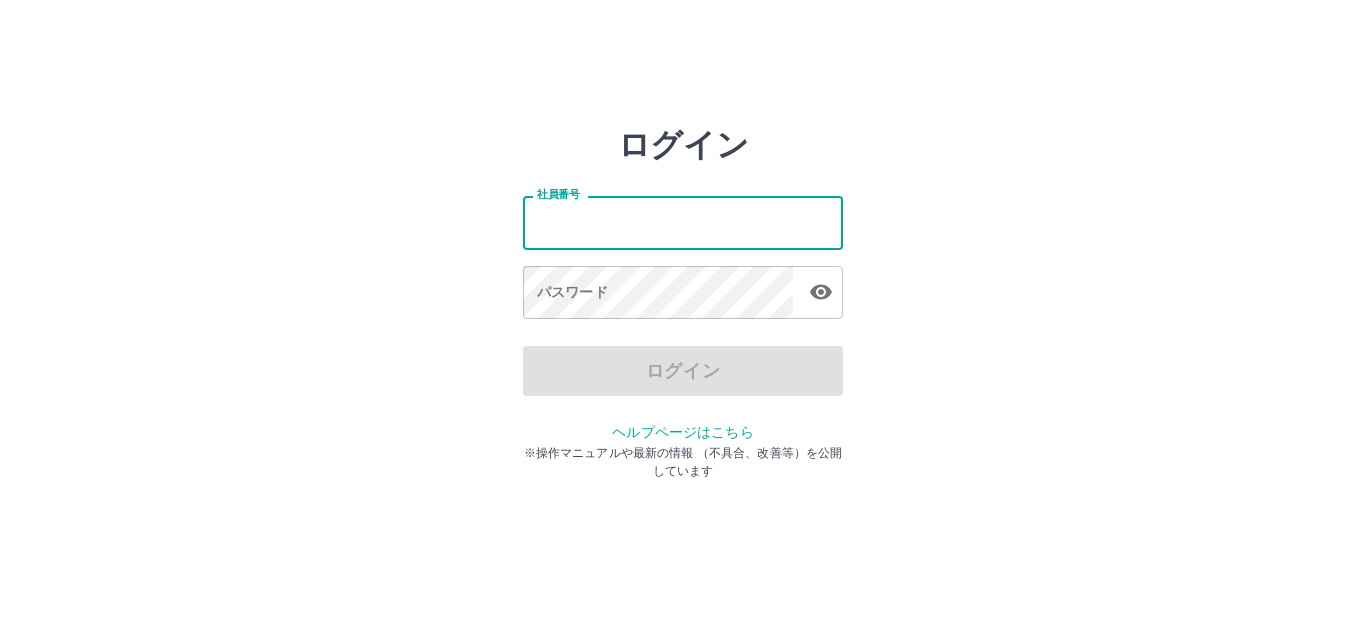 click on "社員番号" at bounding box center (683, 222) 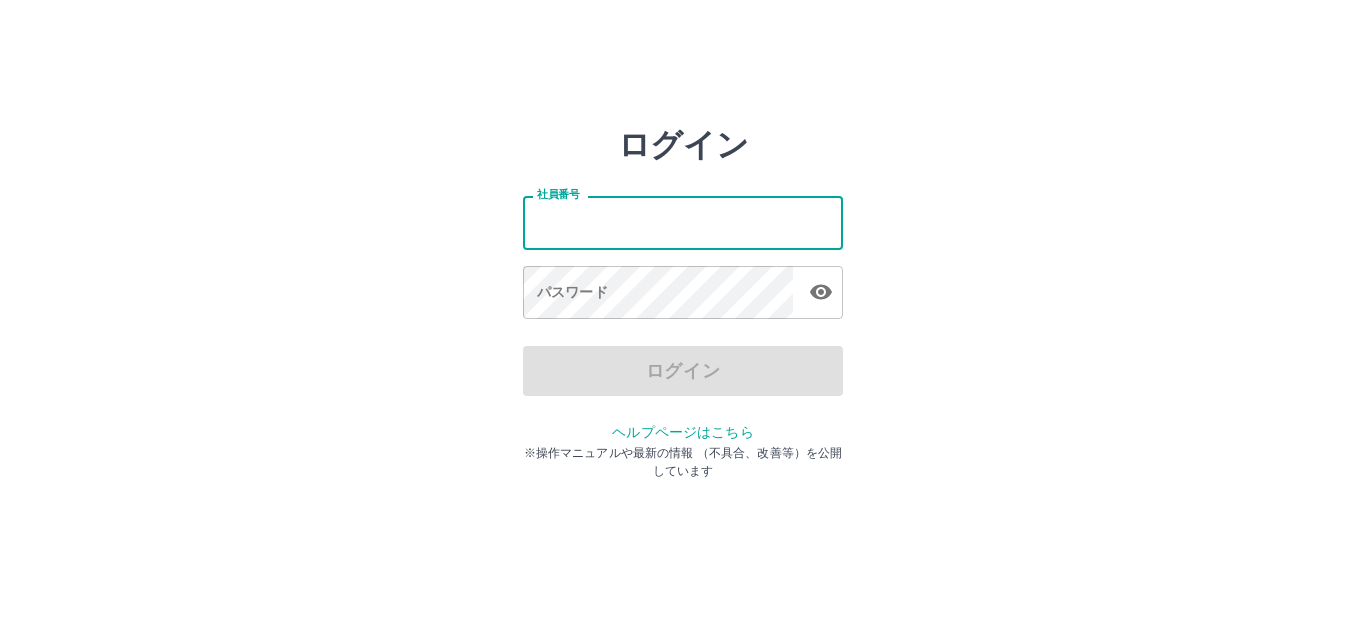 type on "*******" 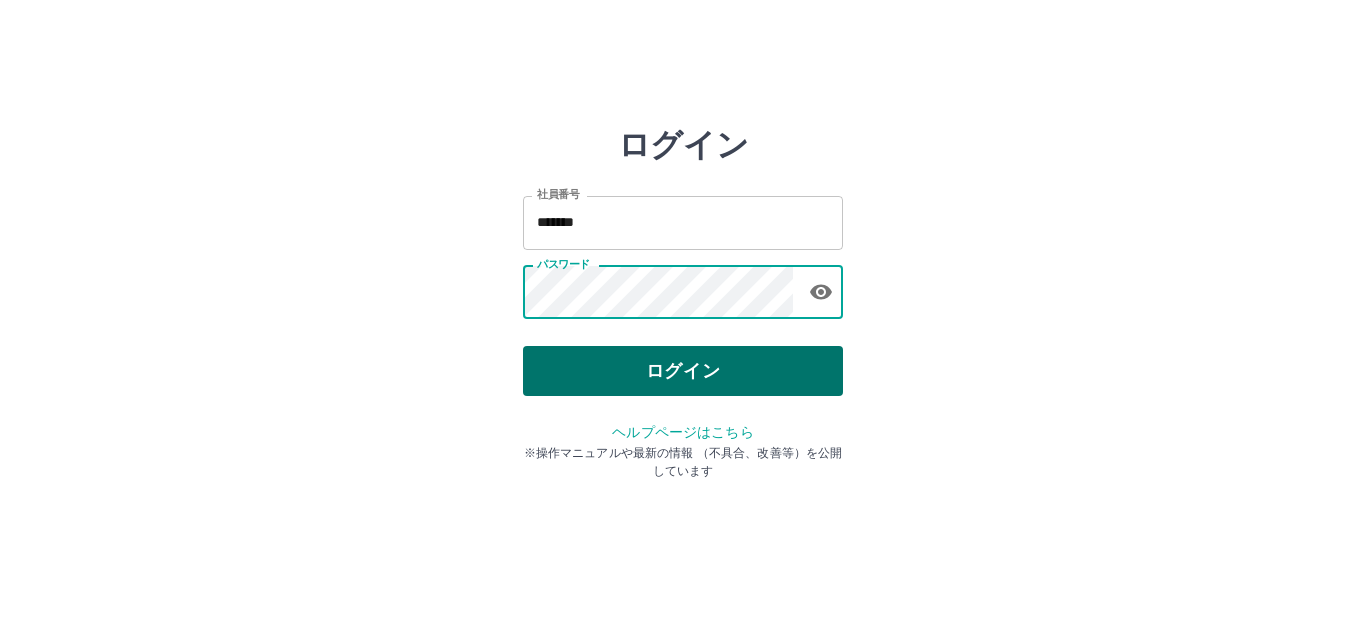 click on "ログイン" at bounding box center (683, 371) 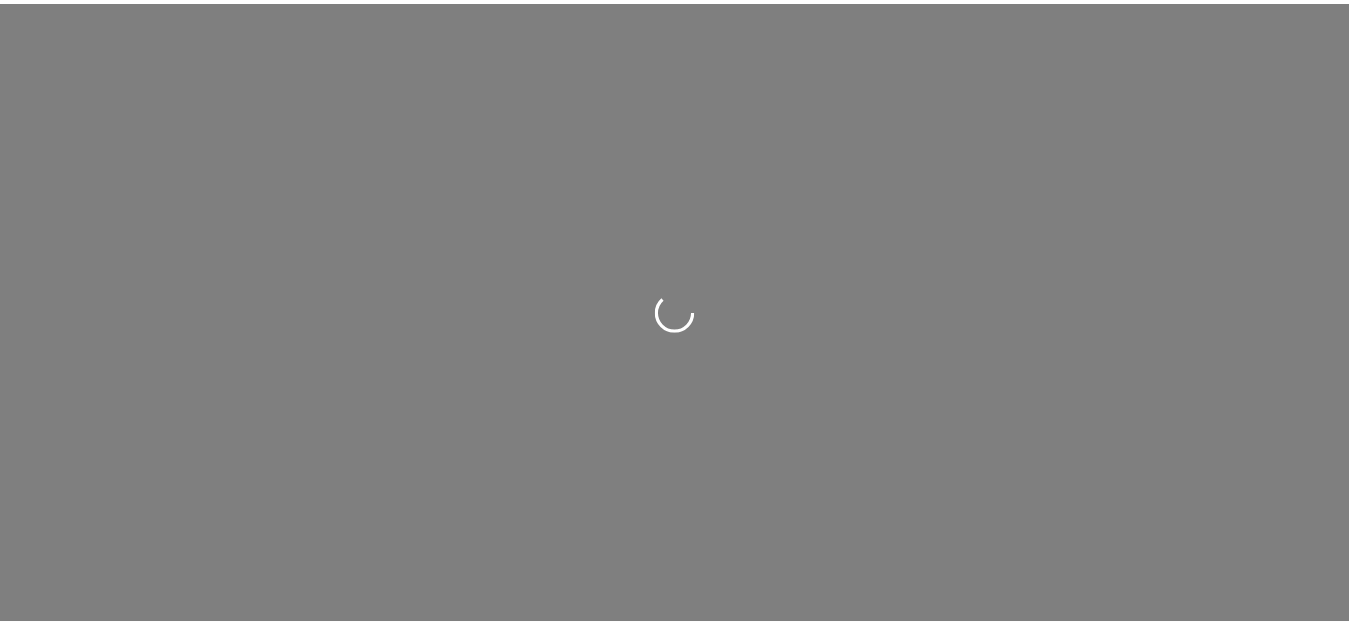 scroll, scrollTop: 0, scrollLeft: 0, axis: both 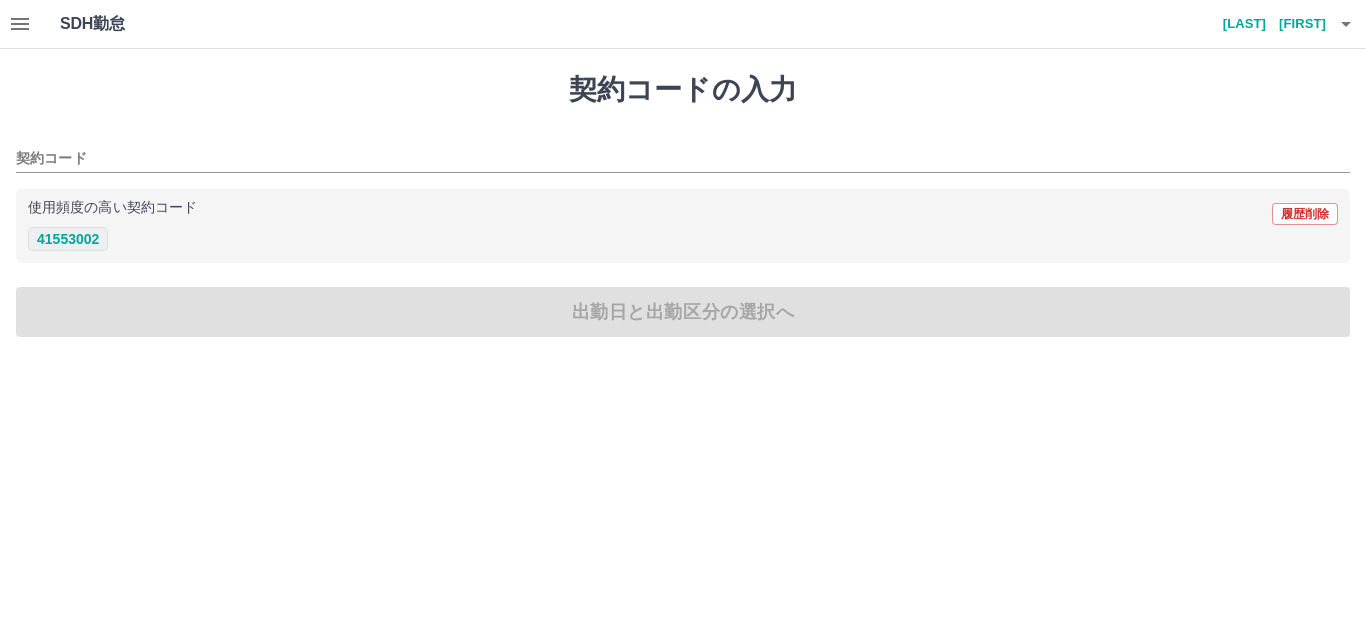 click on "41553002" at bounding box center (68, 239) 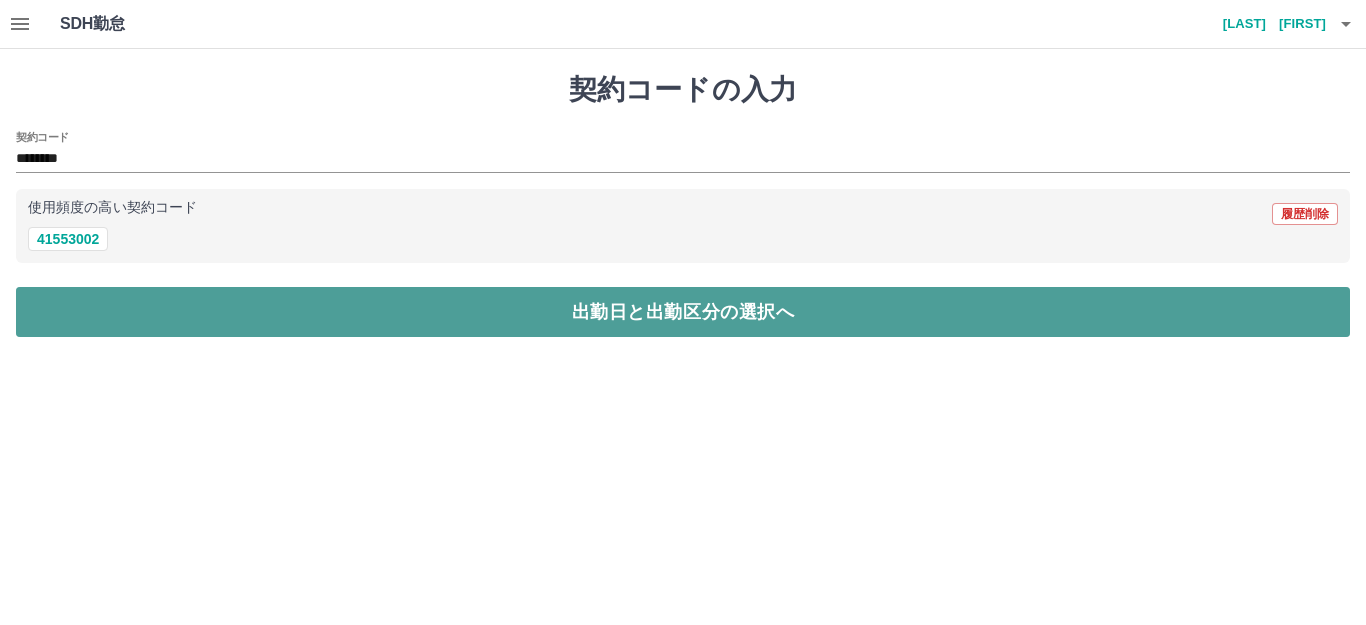 click on "出勤日と出勤区分の選択へ" at bounding box center (683, 312) 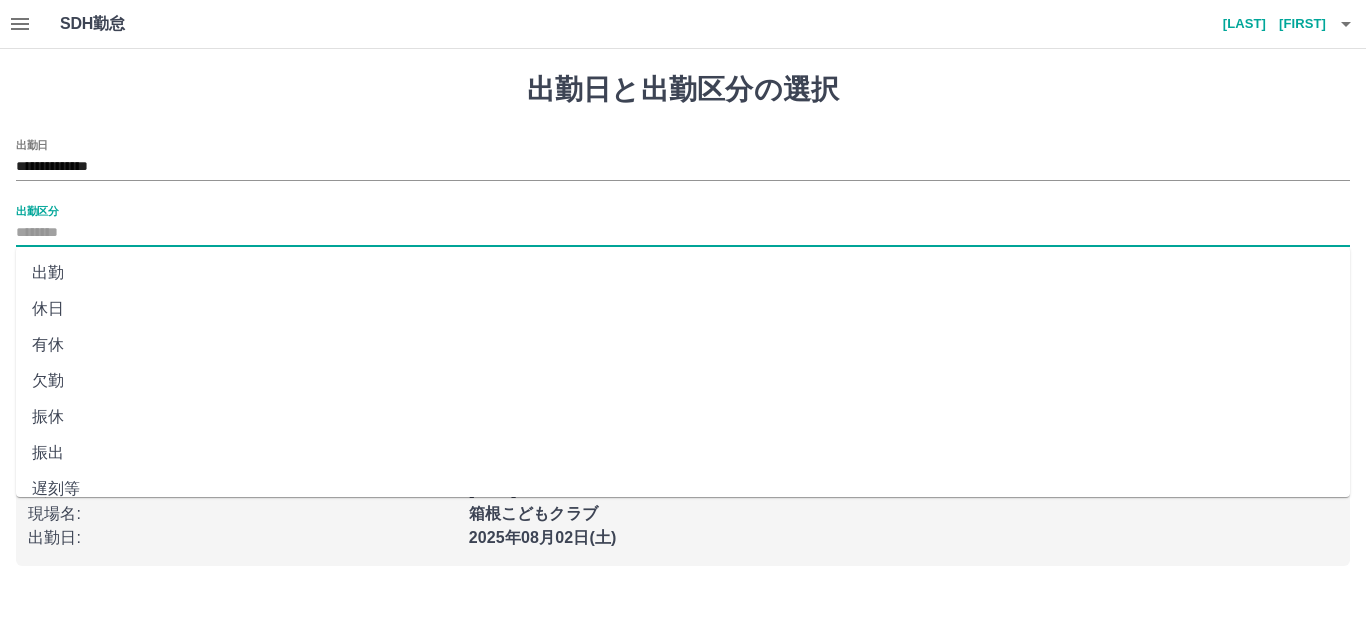 click on "出勤区分" at bounding box center [683, 233] 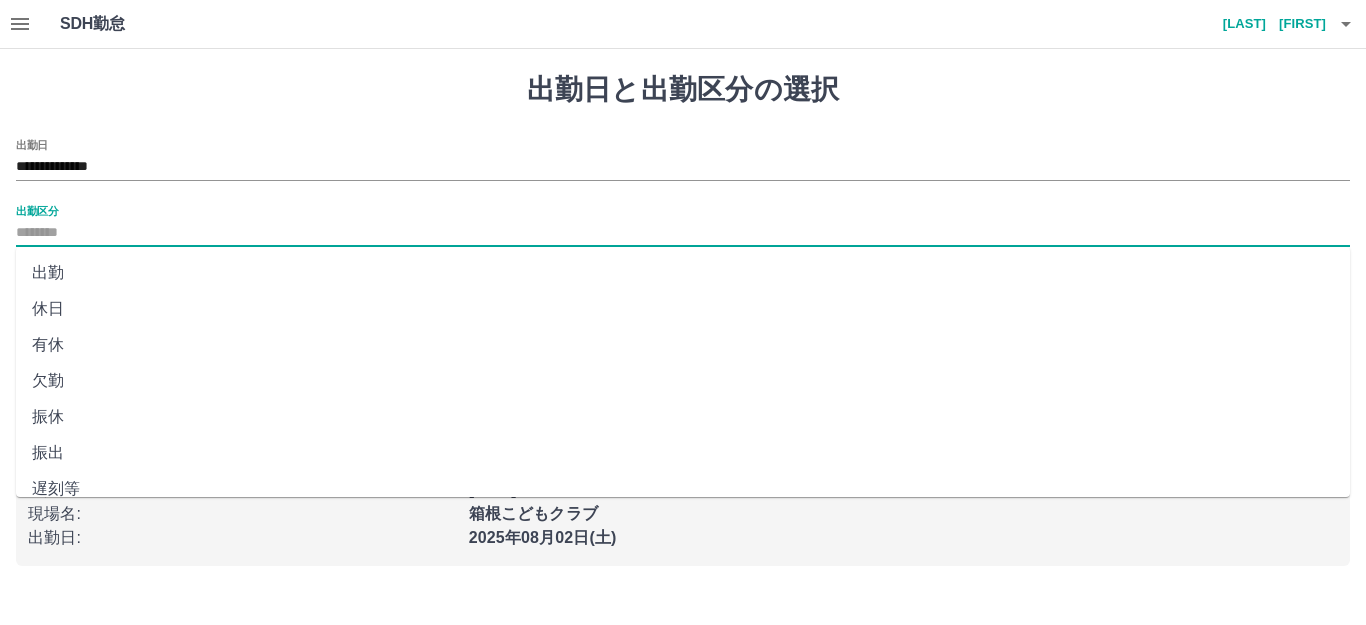click on "出勤" at bounding box center [683, 273] 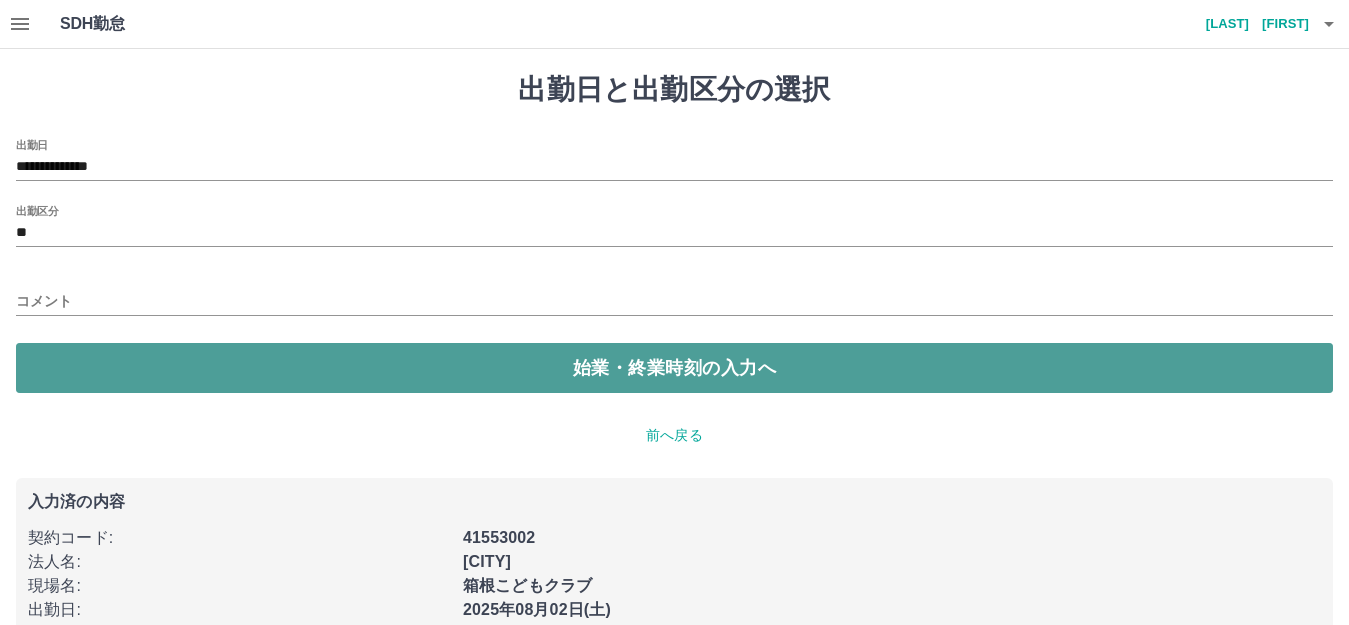 click on "始業・終業時刻の入力へ" at bounding box center [674, 368] 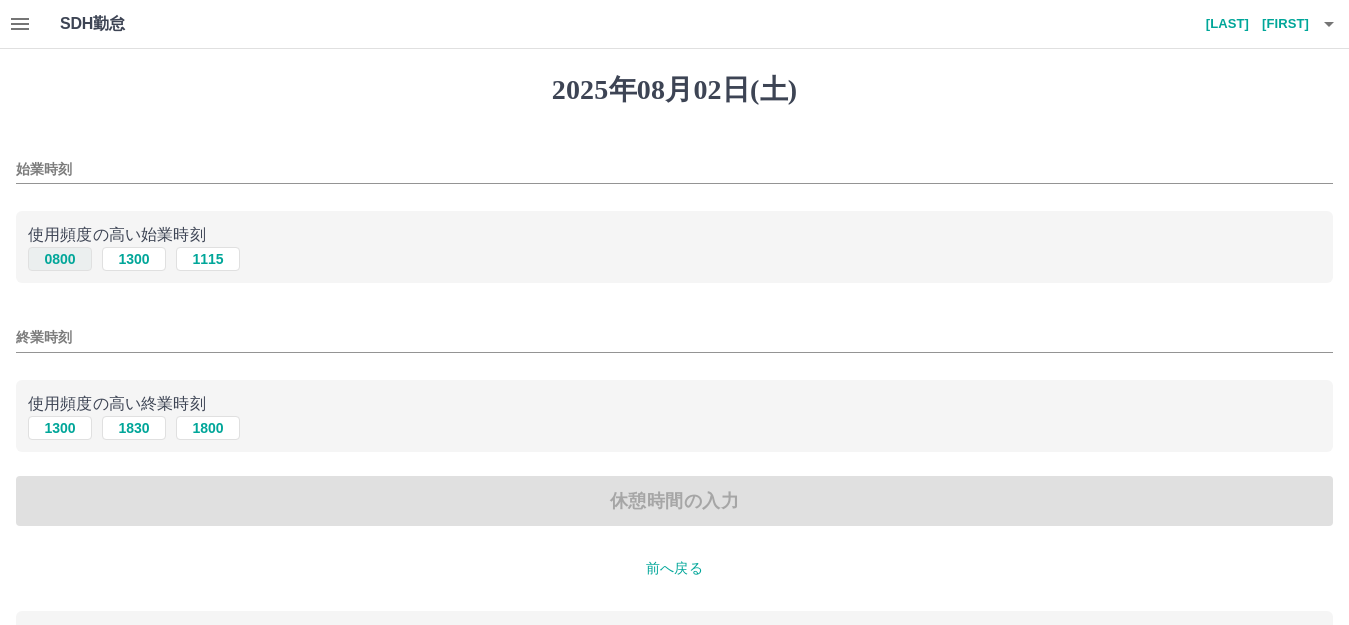 click on "0800" at bounding box center (60, 259) 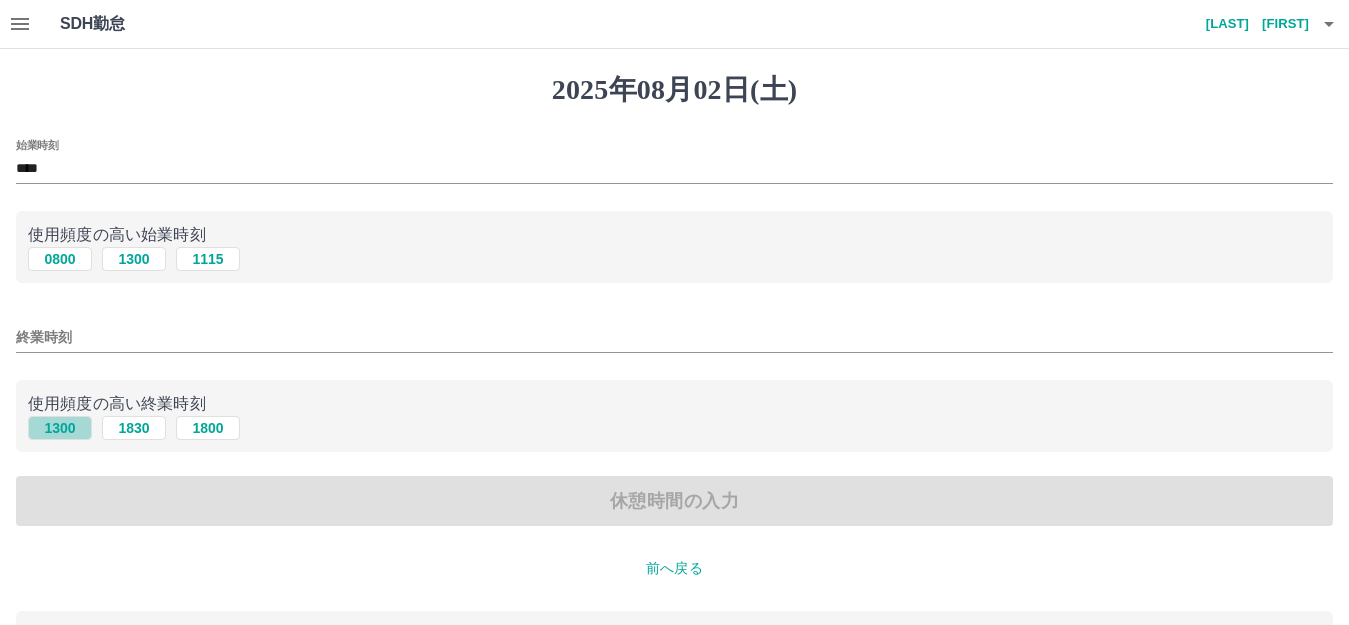 click on "1300" at bounding box center (60, 428) 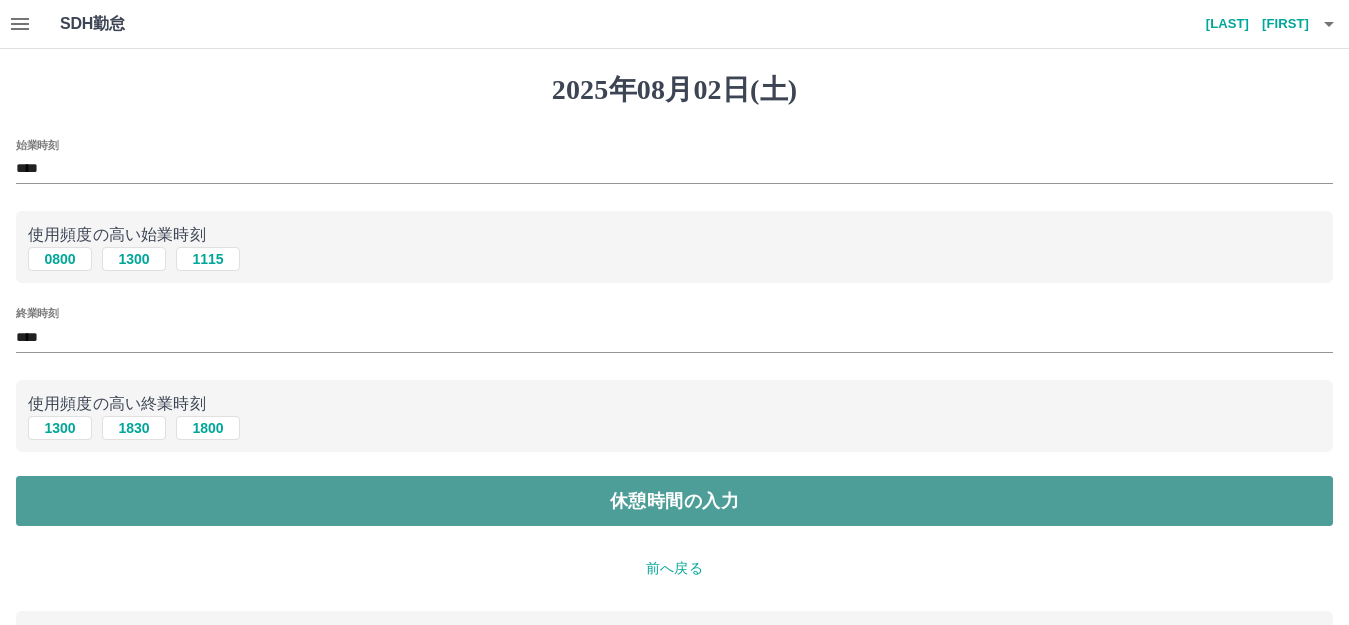 click on "休憩時間の入力" at bounding box center (674, 501) 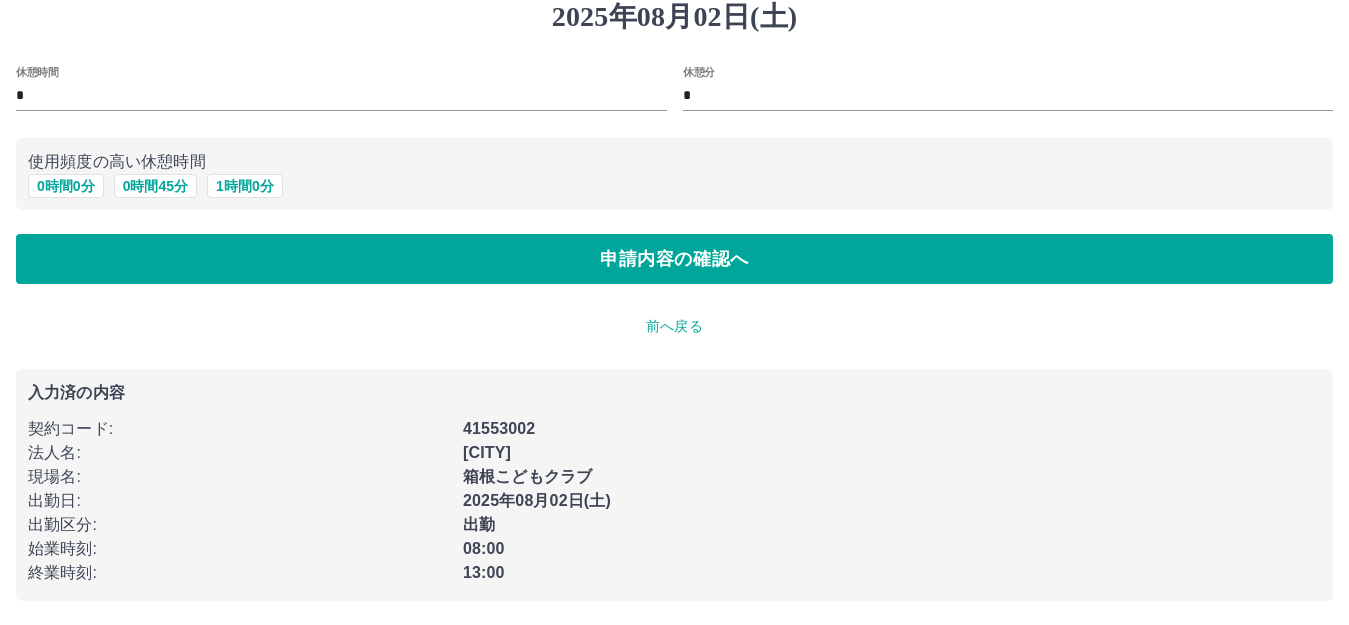 scroll, scrollTop: 0, scrollLeft: 0, axis: both 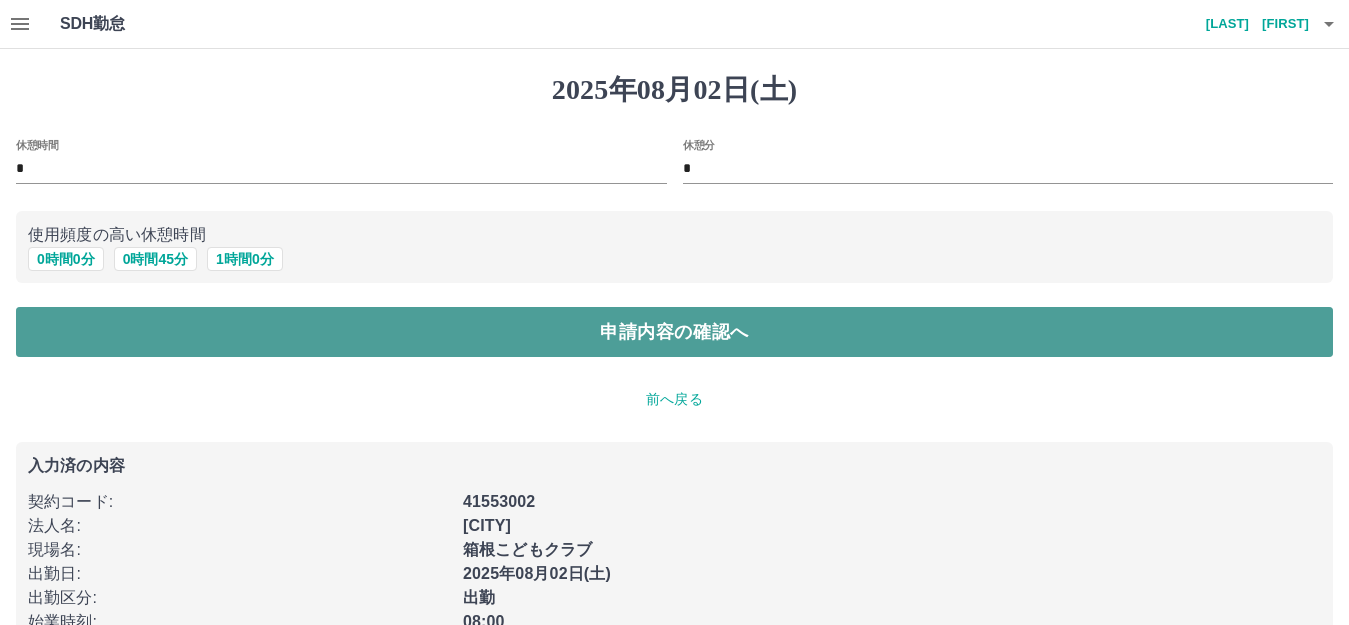click on "申請内容の確認へ" at bounding box center (674, 332) 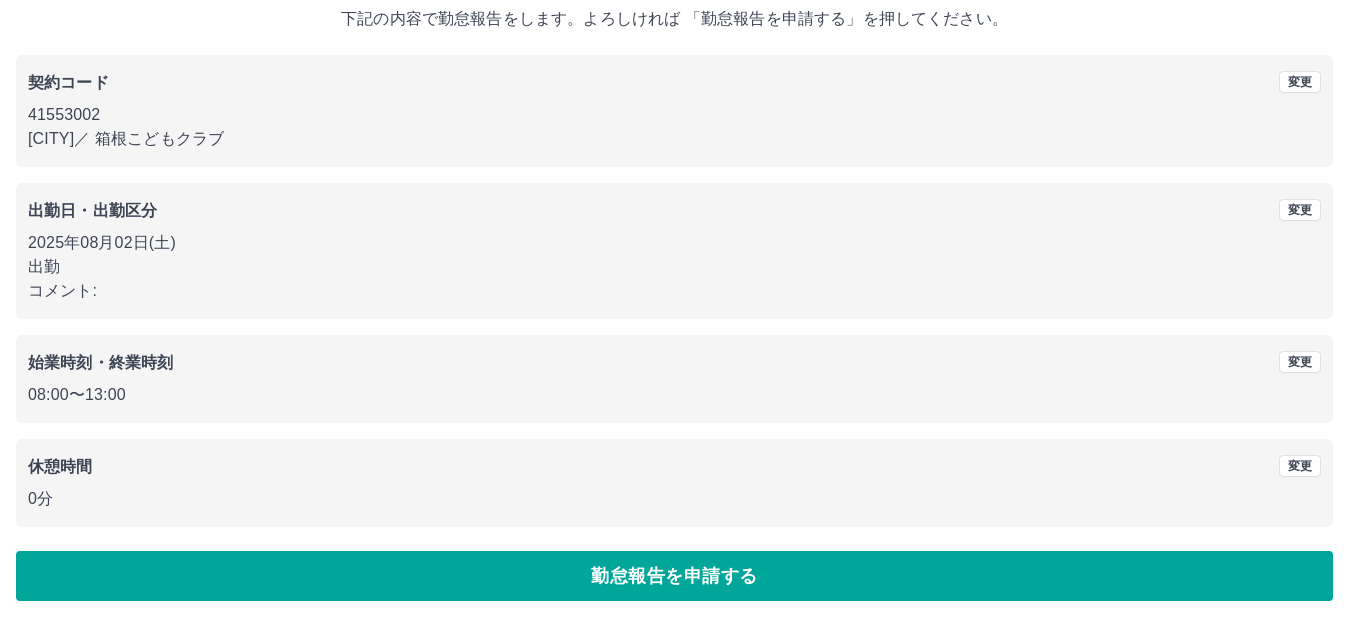 scroll, scrollTop: 0, scrollLeft: 0, axis: both 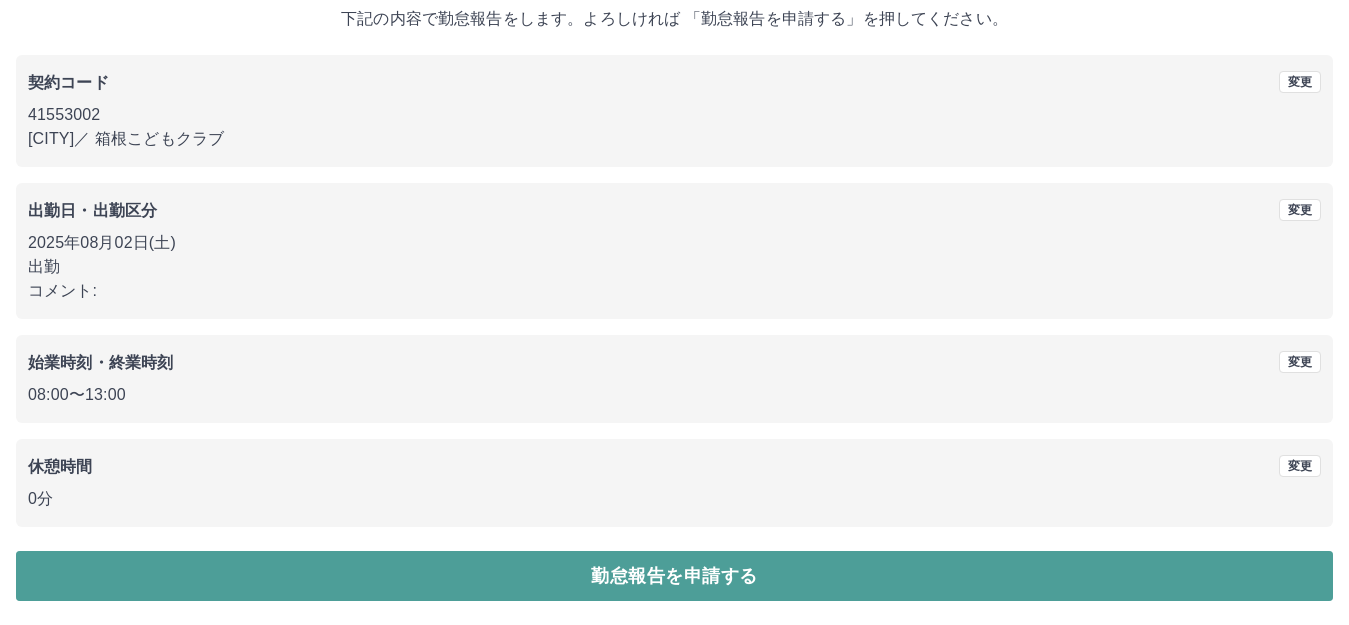 click on "勤怠報告を申請する" at bounding box center [674, 576] 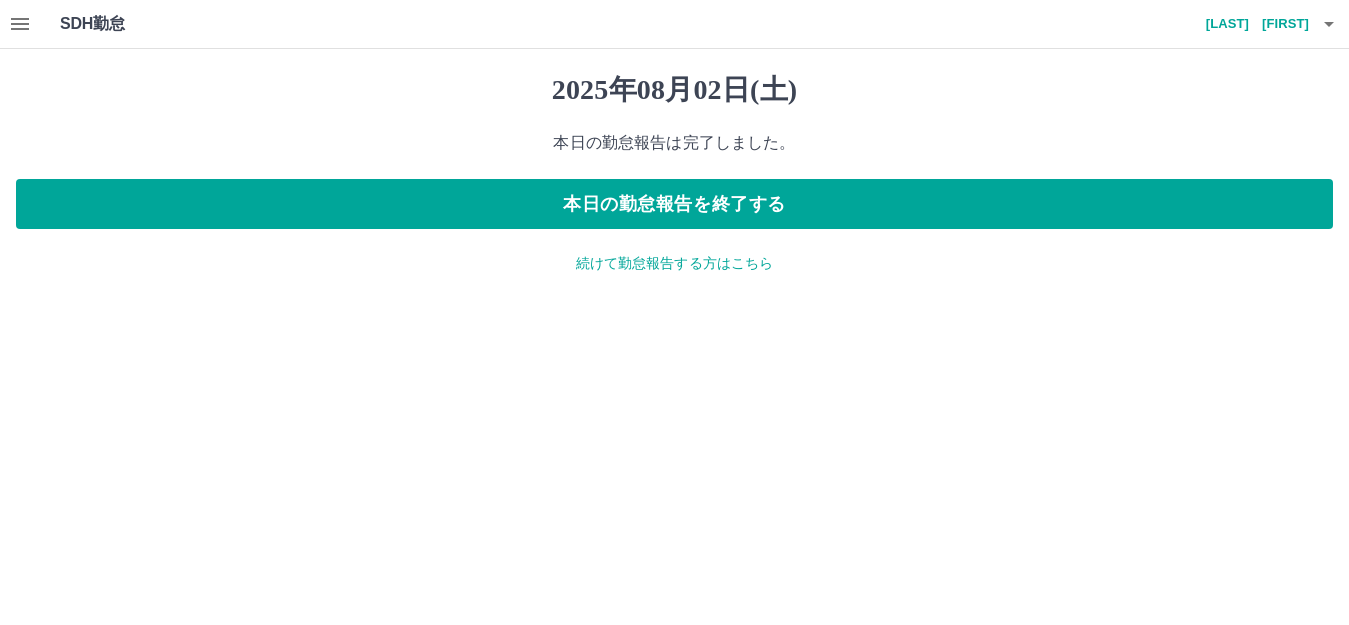 scroll, scrollTop: 0, scrollLeft: 0, axis: both 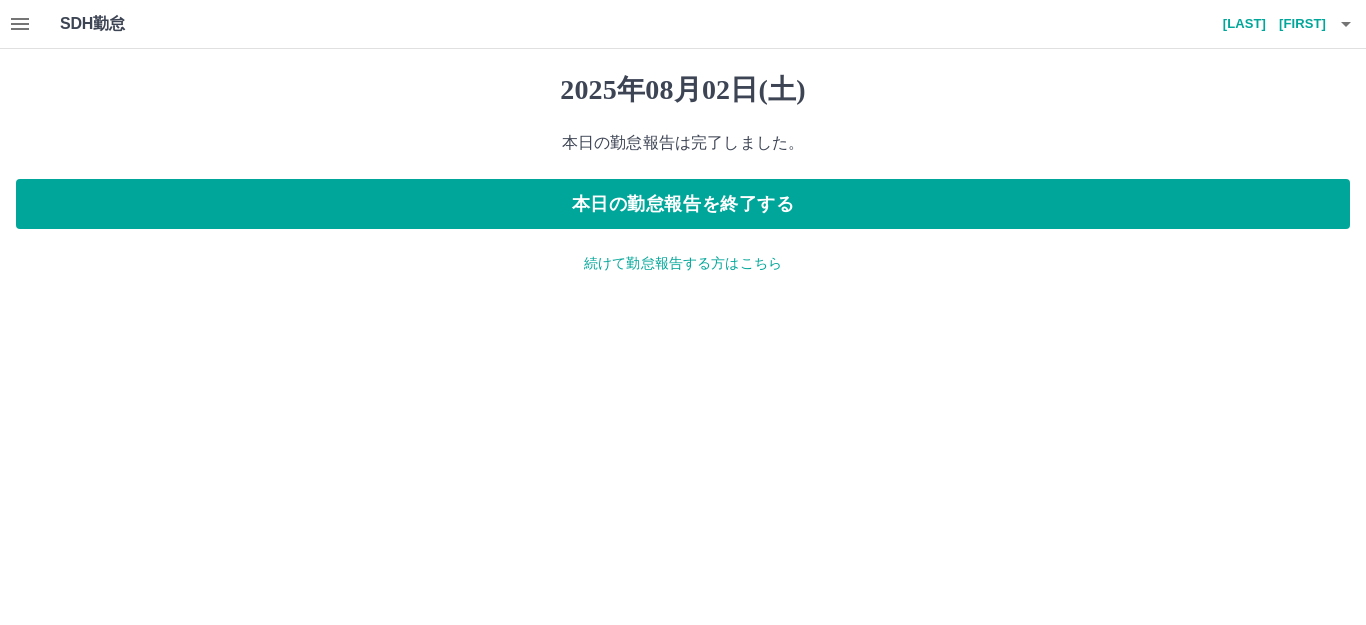 click 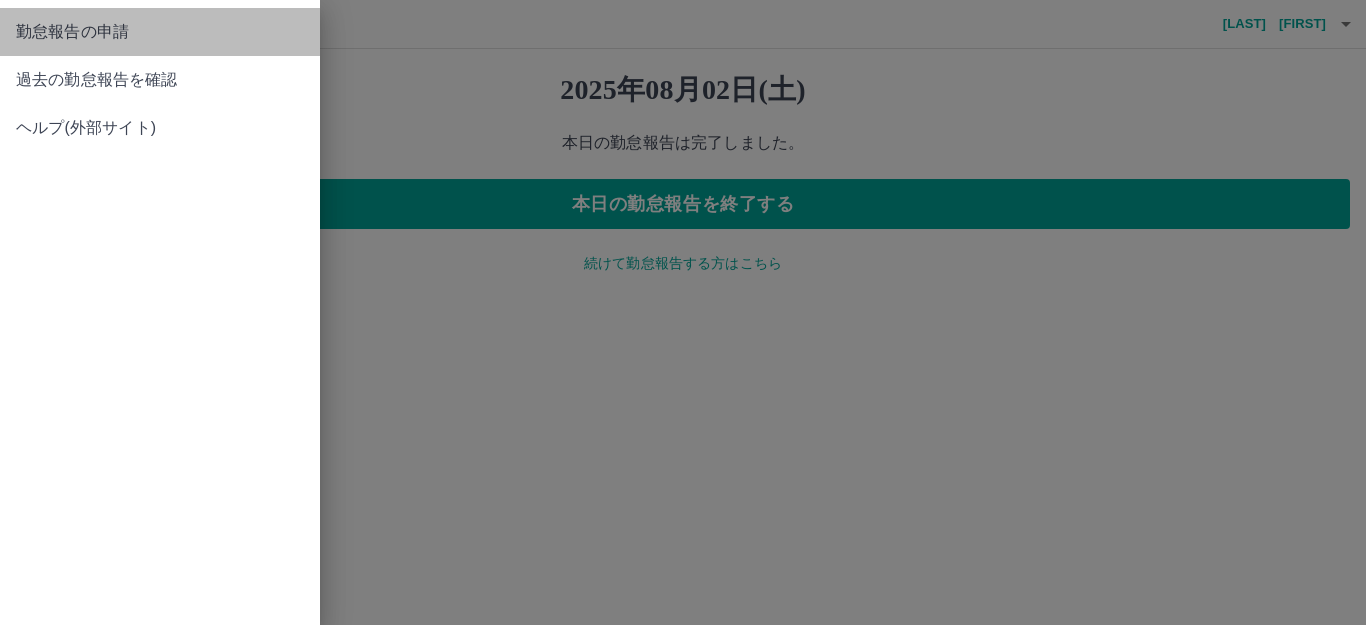 click on "勤怠報告の申請" at bounding box center (160, 32) 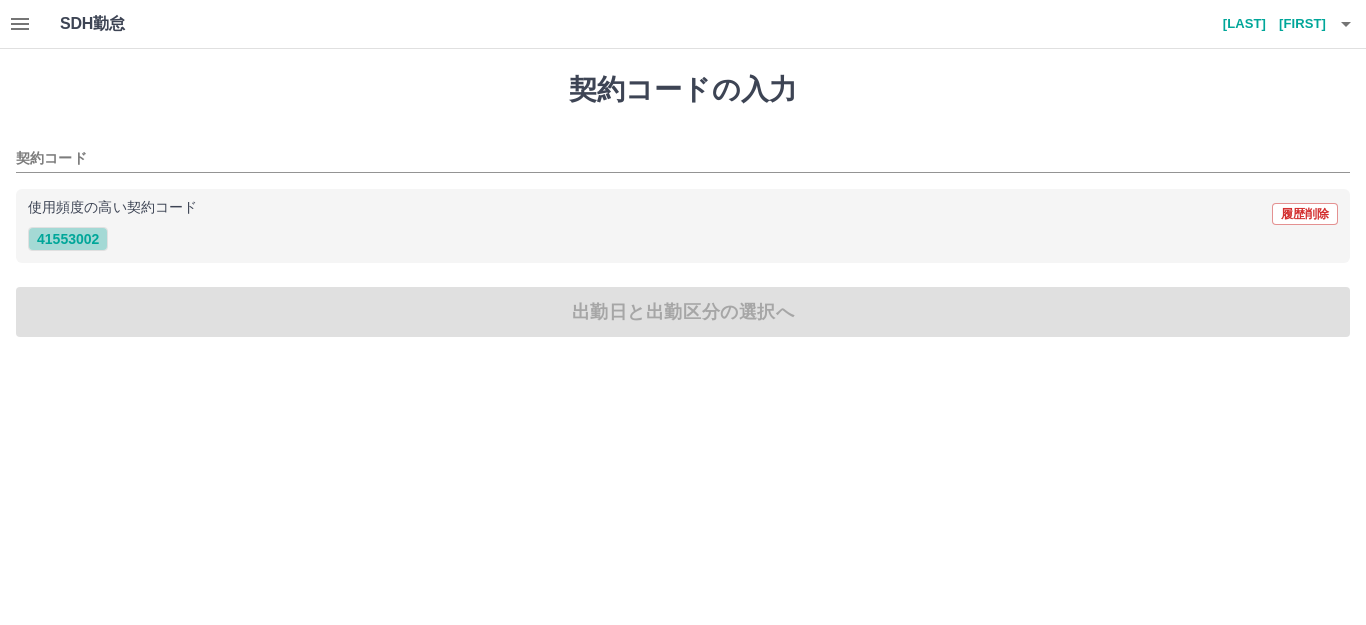click on "41553002" at bounding box center (68, 239) 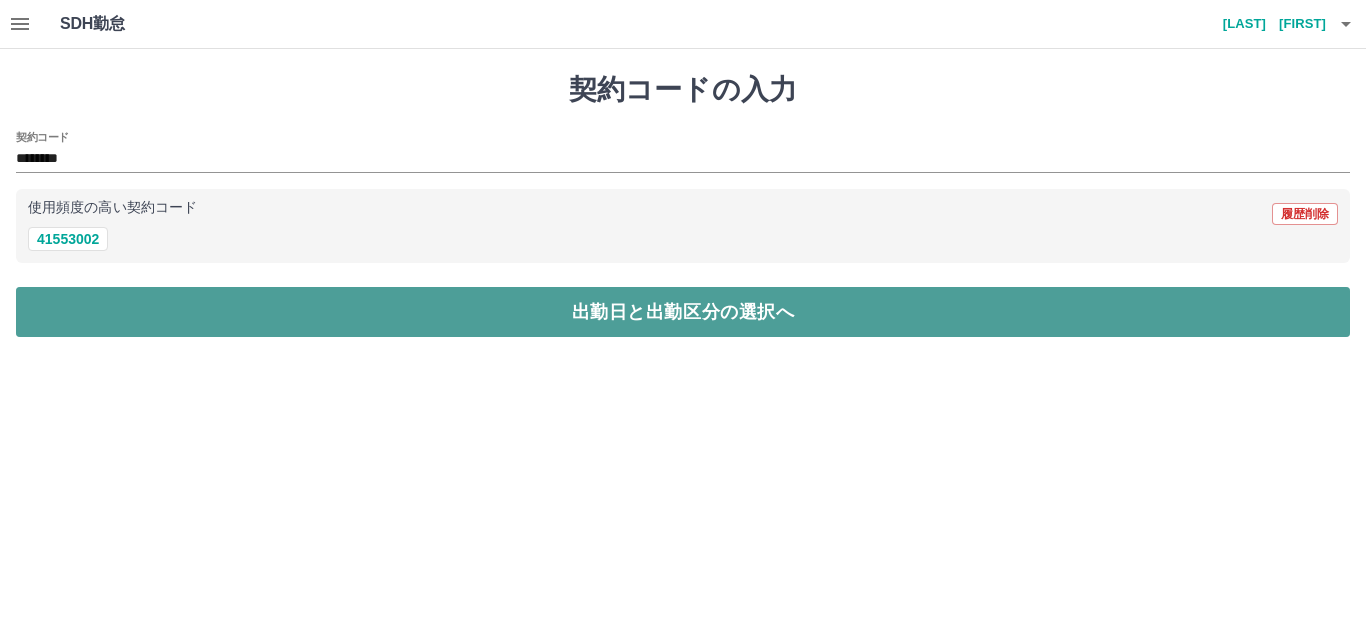 click on "出勤日と出勤区分の選択へ" at bounding box center [683, 312] 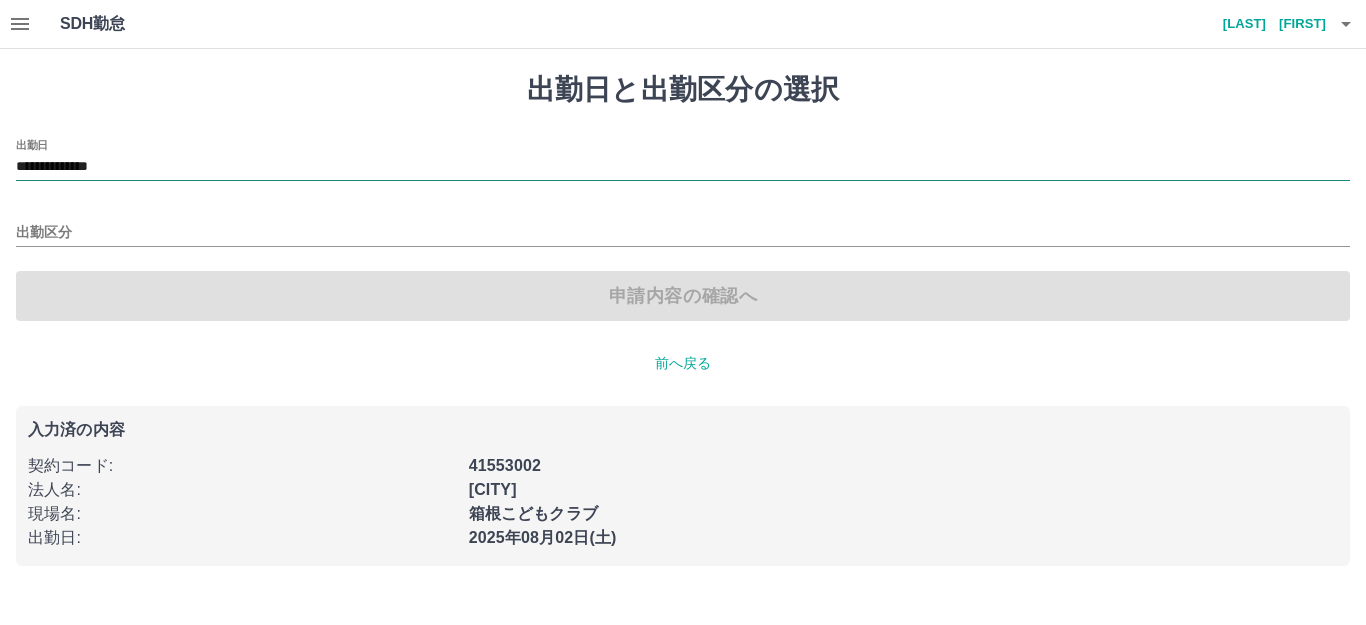 click on "**********" at bounding box center (683, 167) 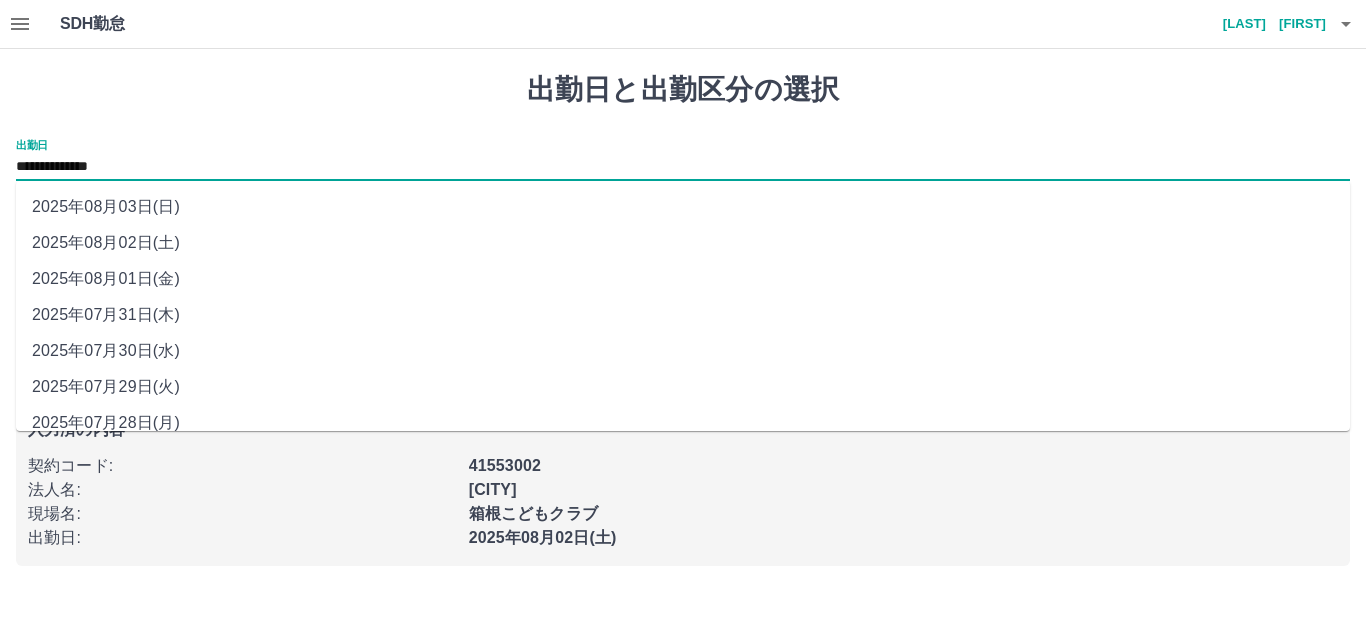 click on "2025年08月03日(日)" at bounding box center [683, 207] 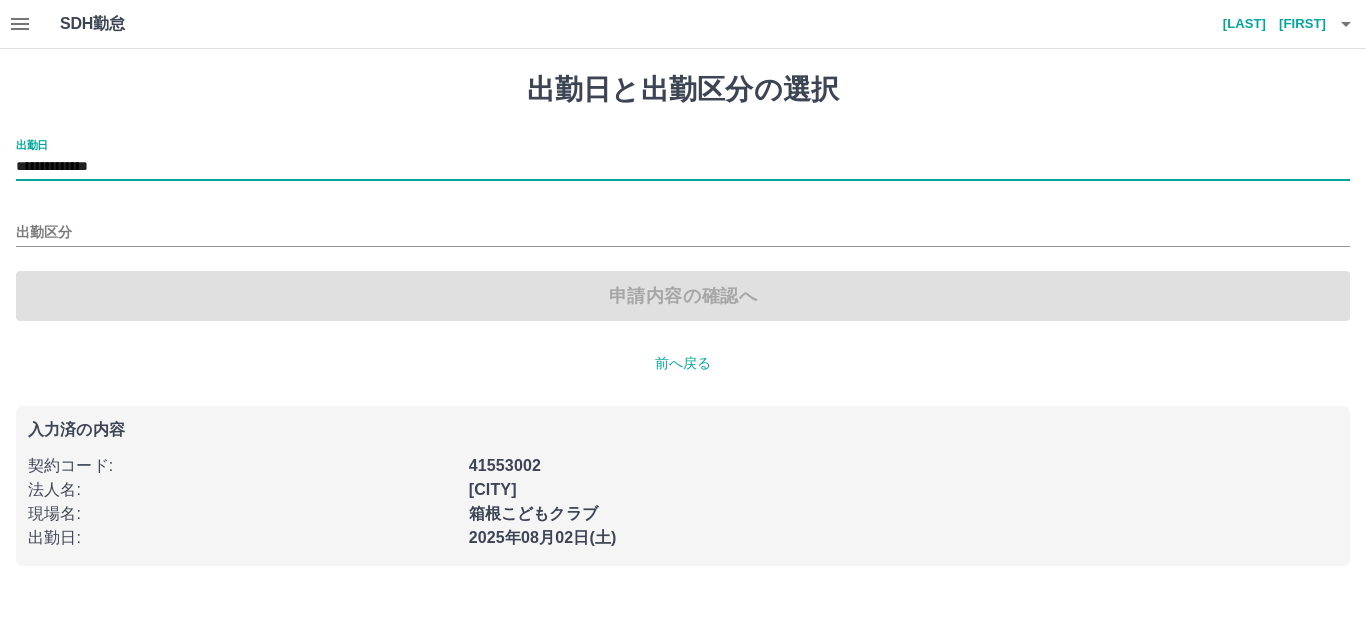 type on "**********" 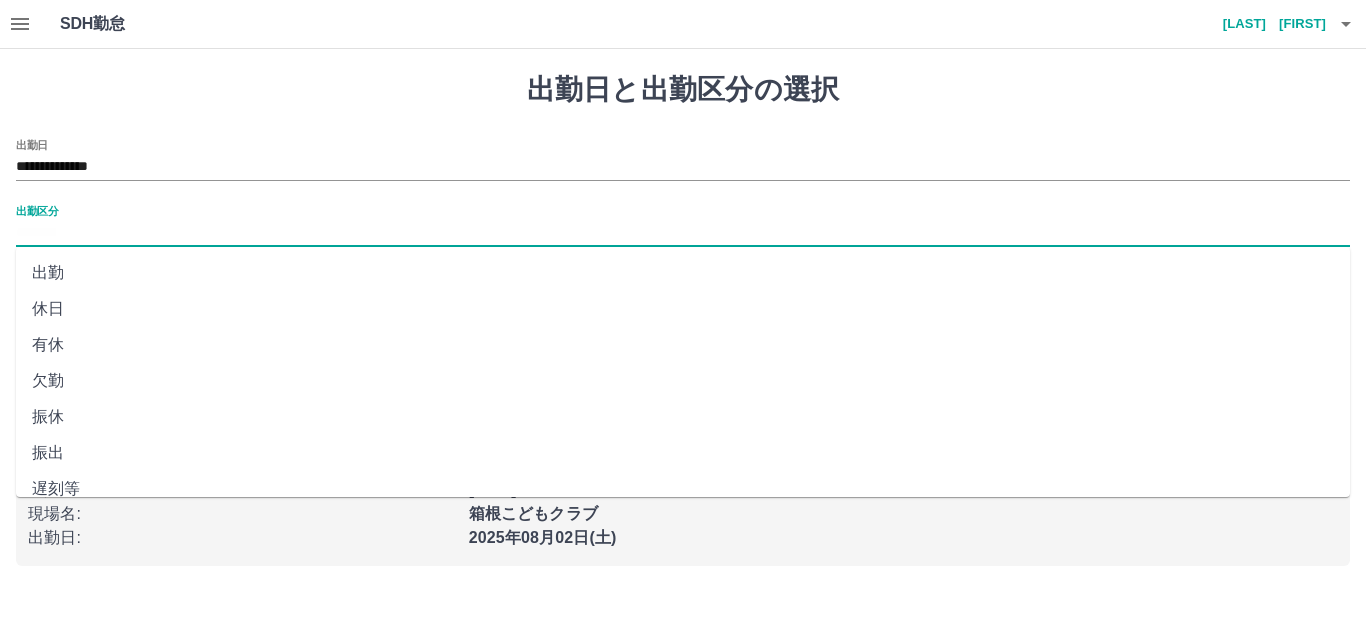 click on "出勤区分" at bounding box center (683, 233) 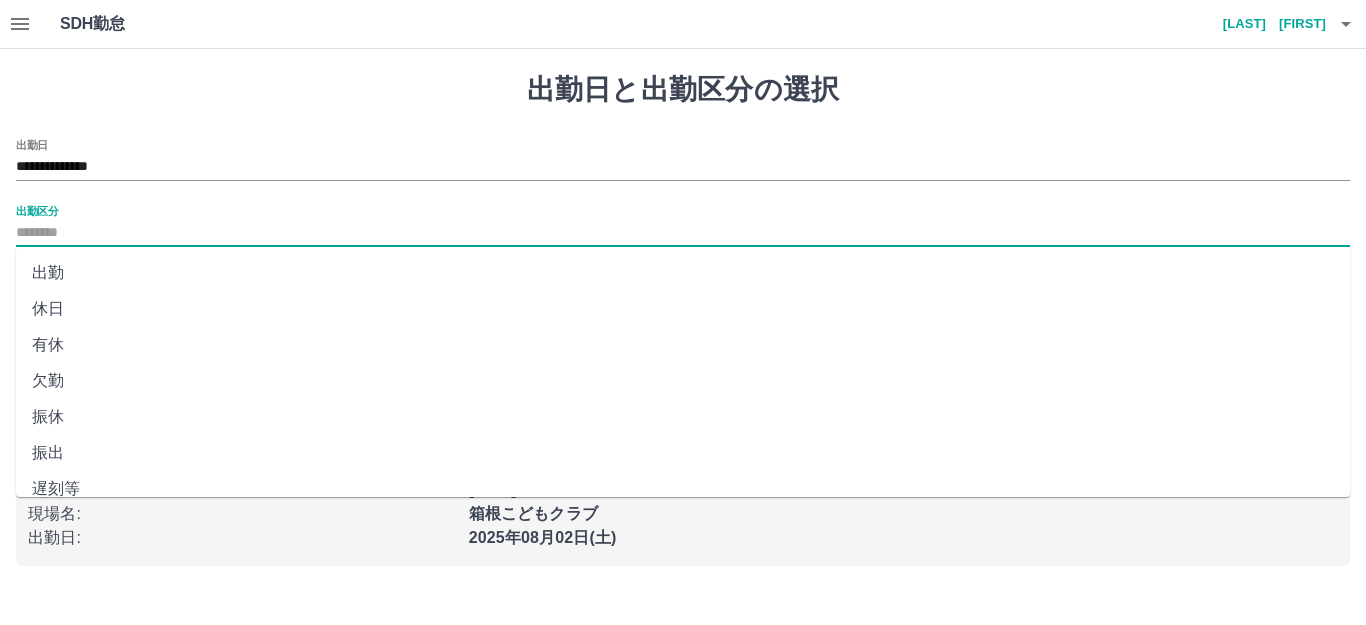 click on "出勤" at bounding box center [683, 273] 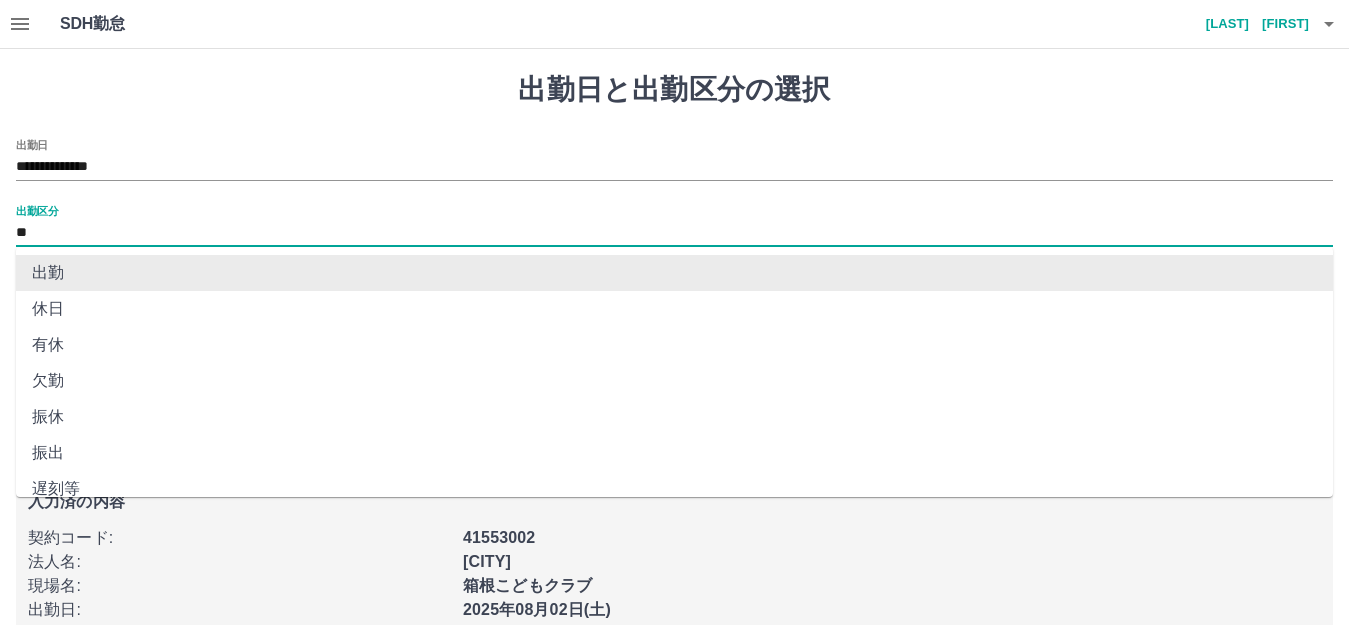 drag, startPoint x: 29, startPoint y: 221, endPoint x: 39, endPoint y: 234, distance: 16.40122 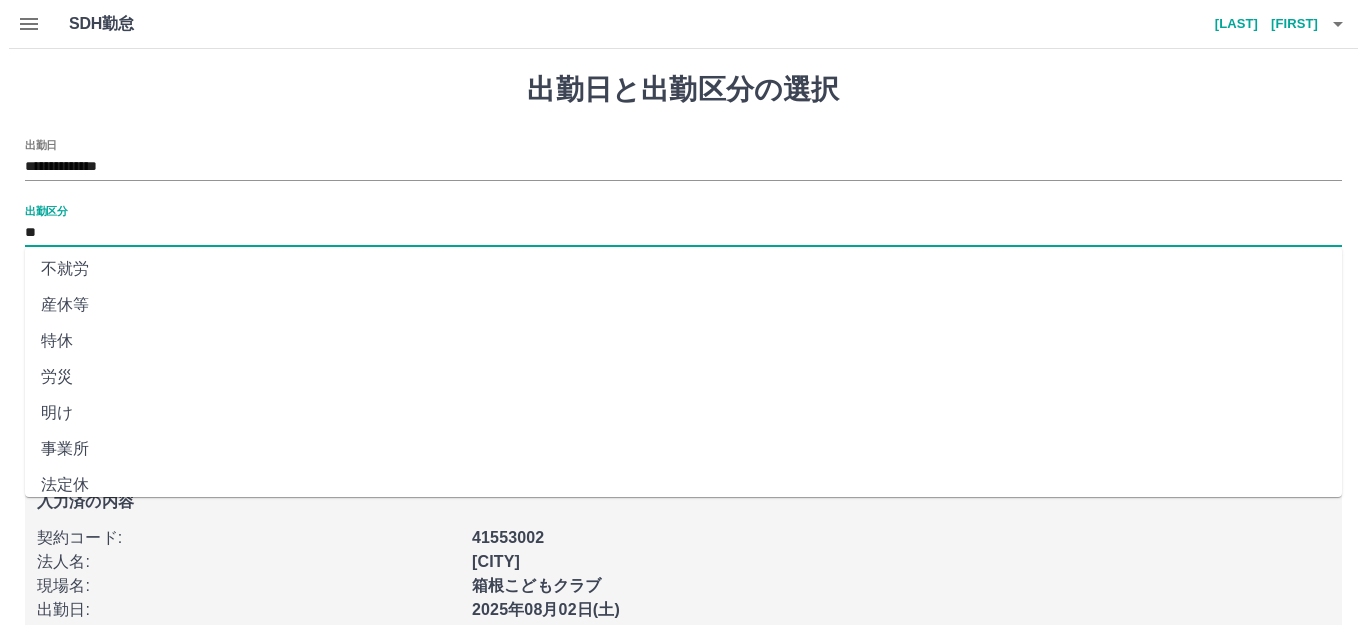 scroll, scrollTop: 414, scrollLeft: 0, axis: vertical 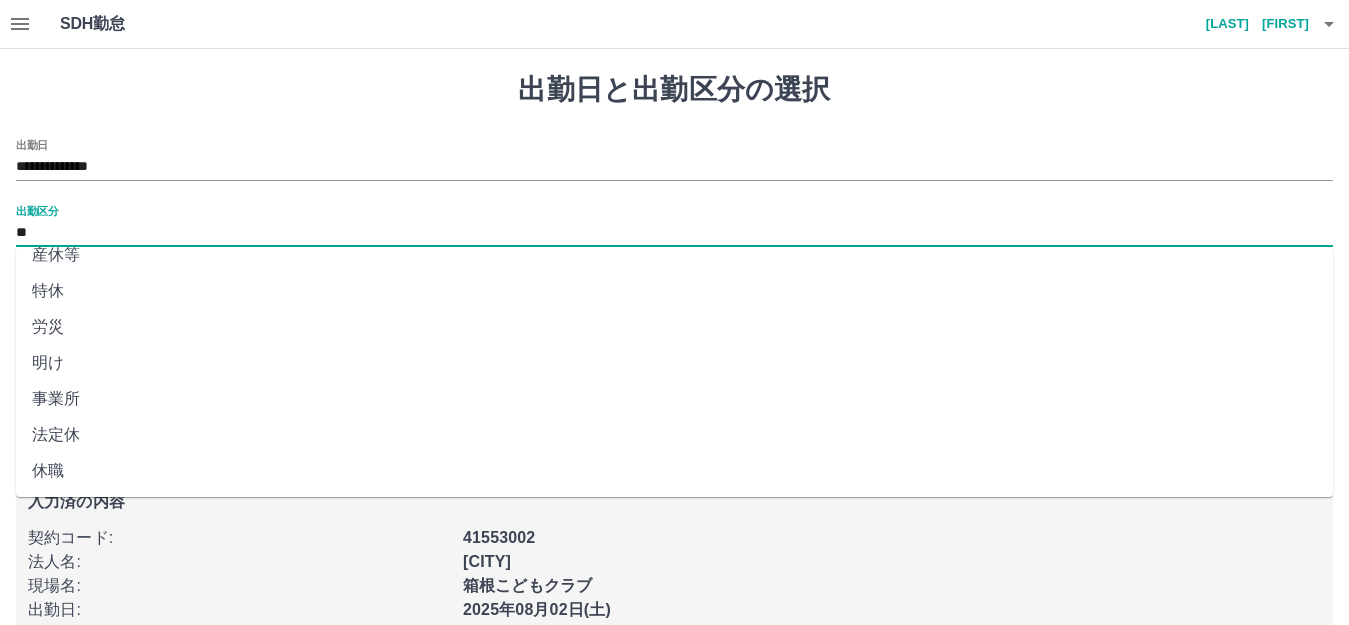 click on "法定休" at bounding box center (674, 435) 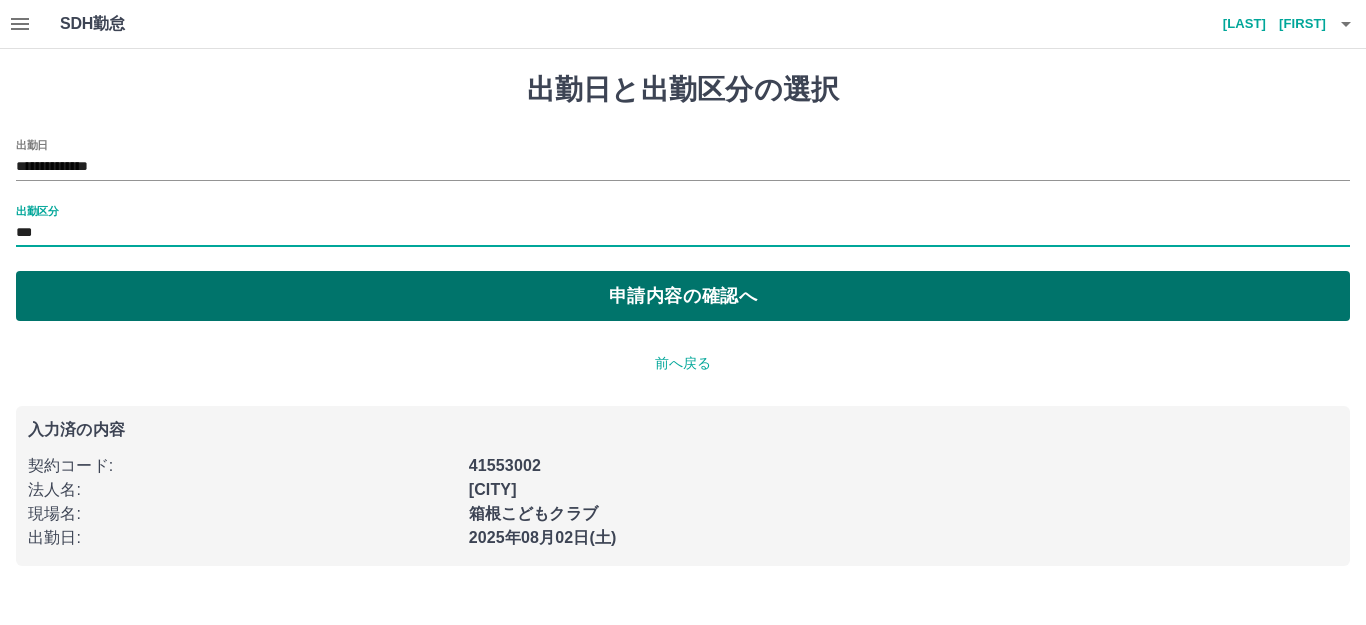 click on "申請内容の確認へ" at bounding box center [683, 296] 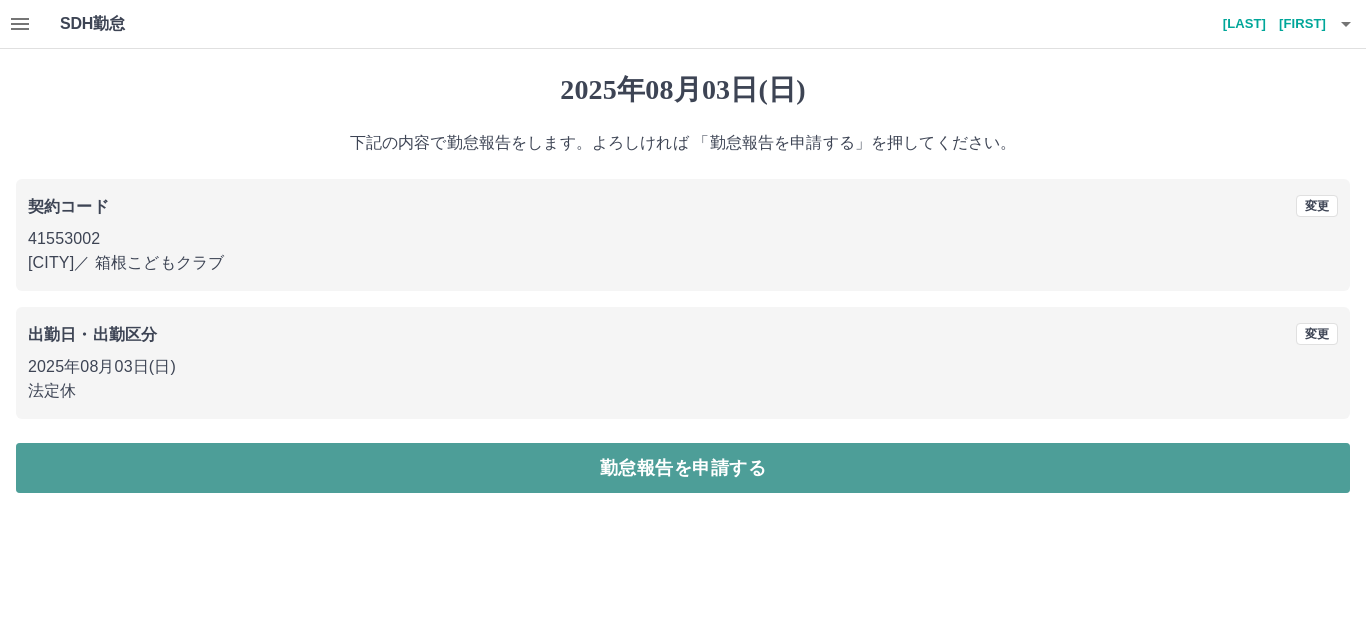 click on "勤怠報告を申請する" at bounding box center [683, 468] 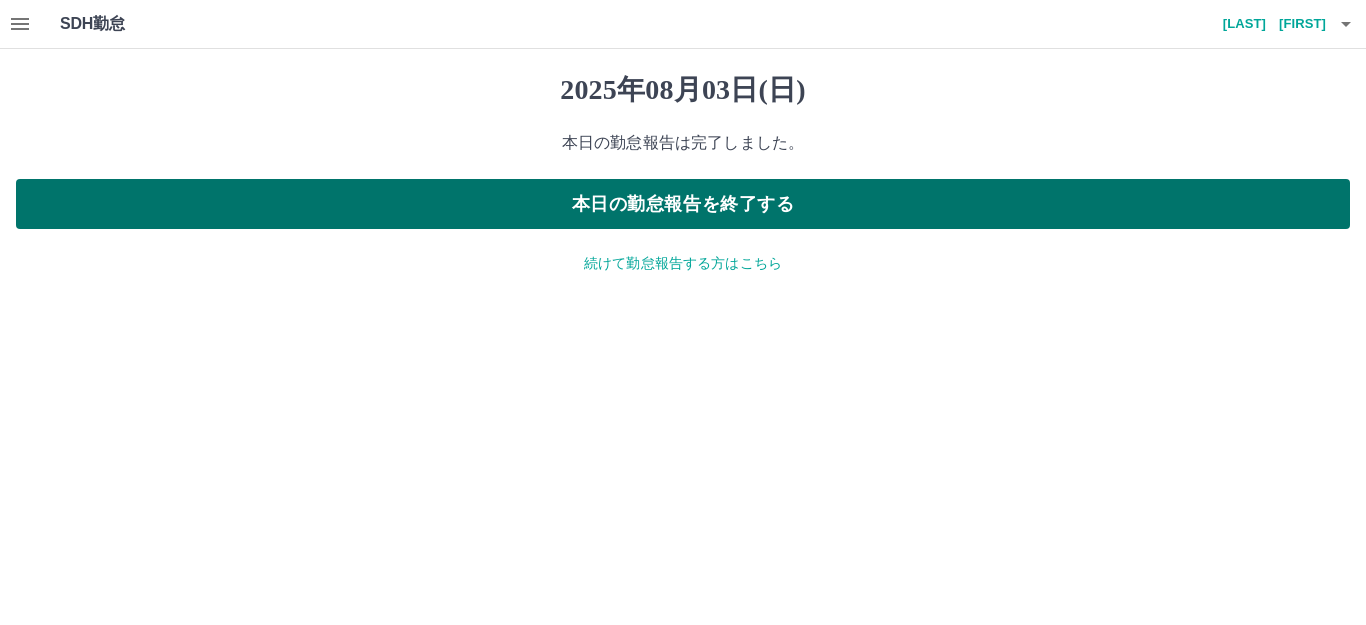 click on "本日の勤怠報告を終了する" at bounding box center (683, 204) 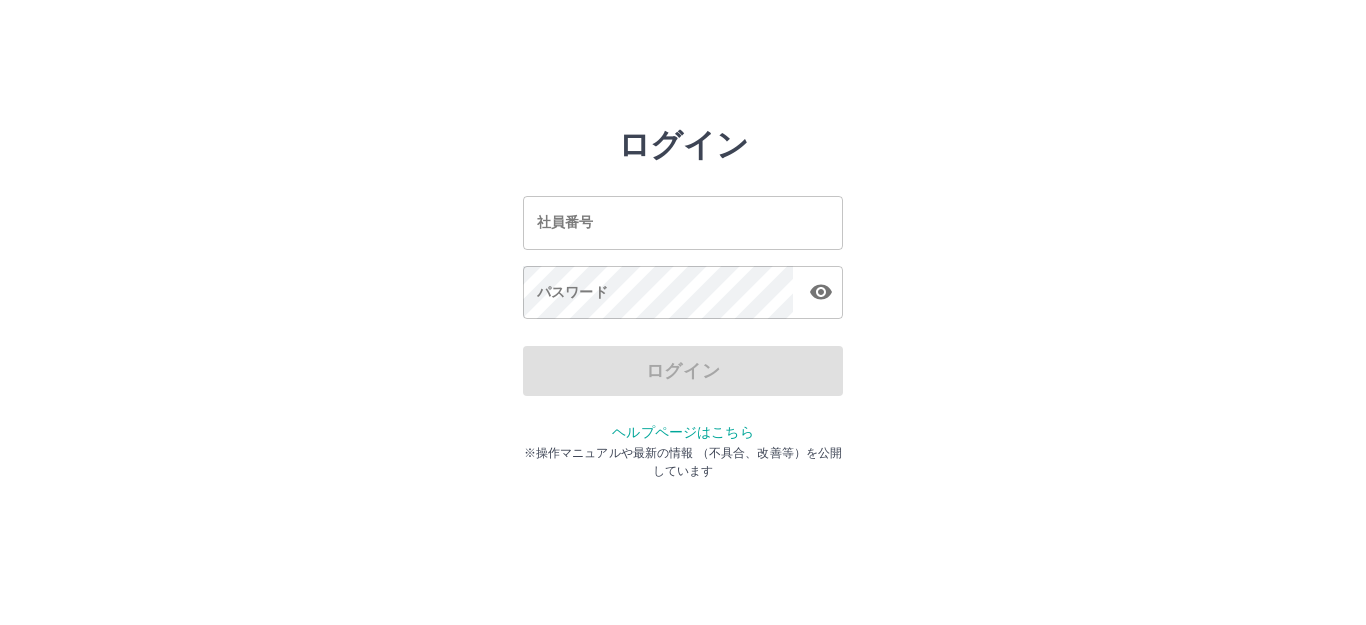 scroll, scrollTop: 0, scrollLeft: 0, axis: both 